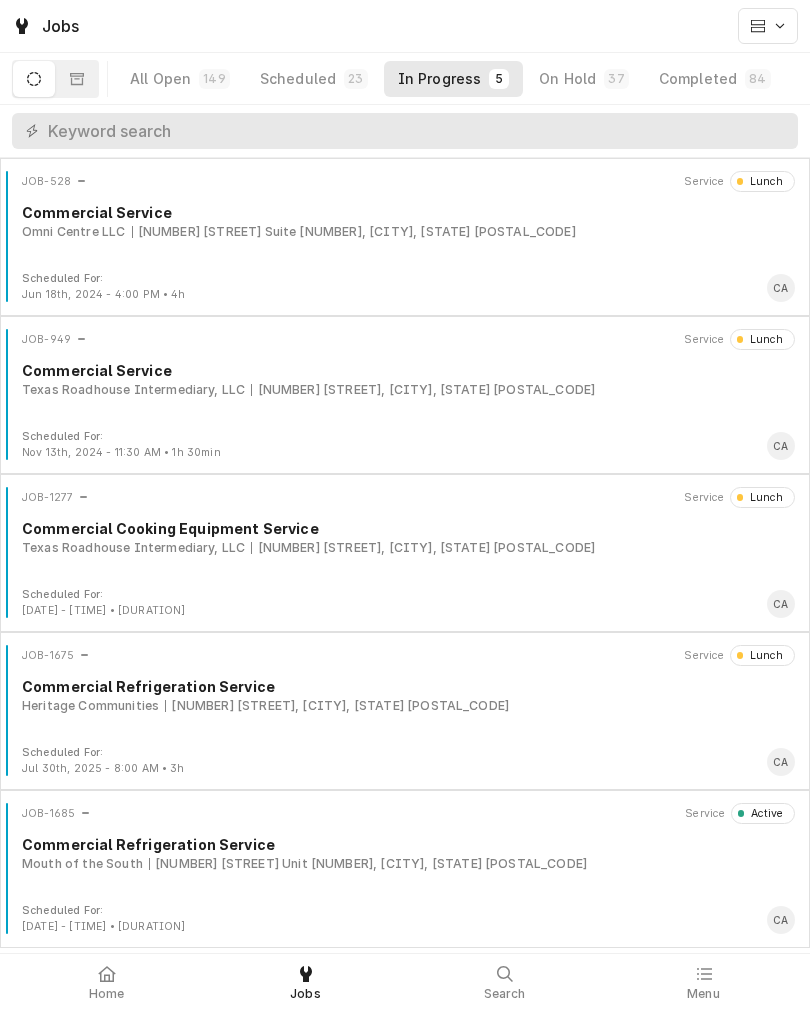 scroll, scrollTop: 0, scrollLeft: 0, axis: both 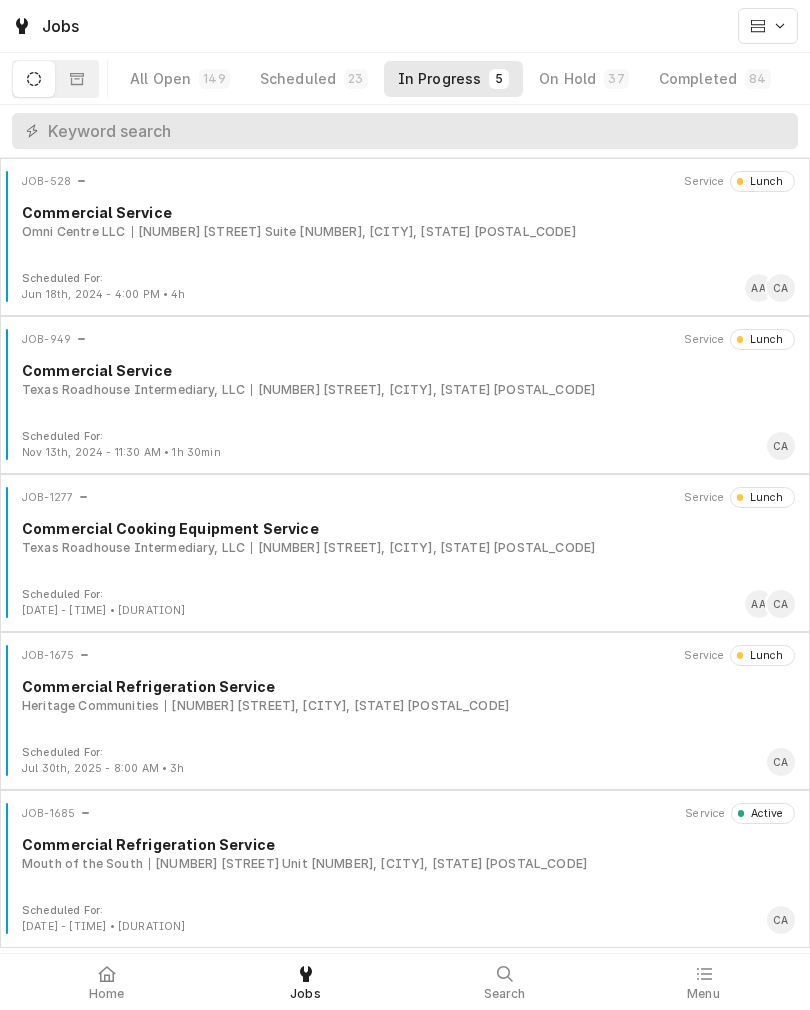 click on "Commercial Refrigeration Service" at bounding box center (408, 844) 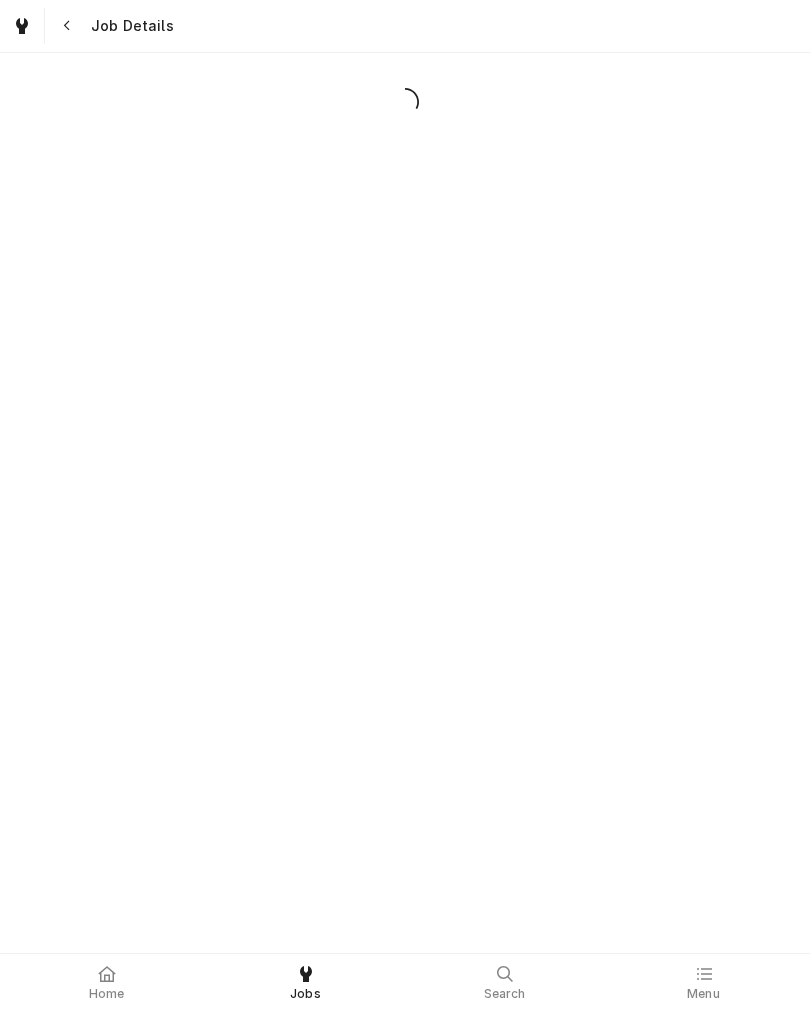 scroll, scrollTop: 0, scrollLeft: 0, axis: both 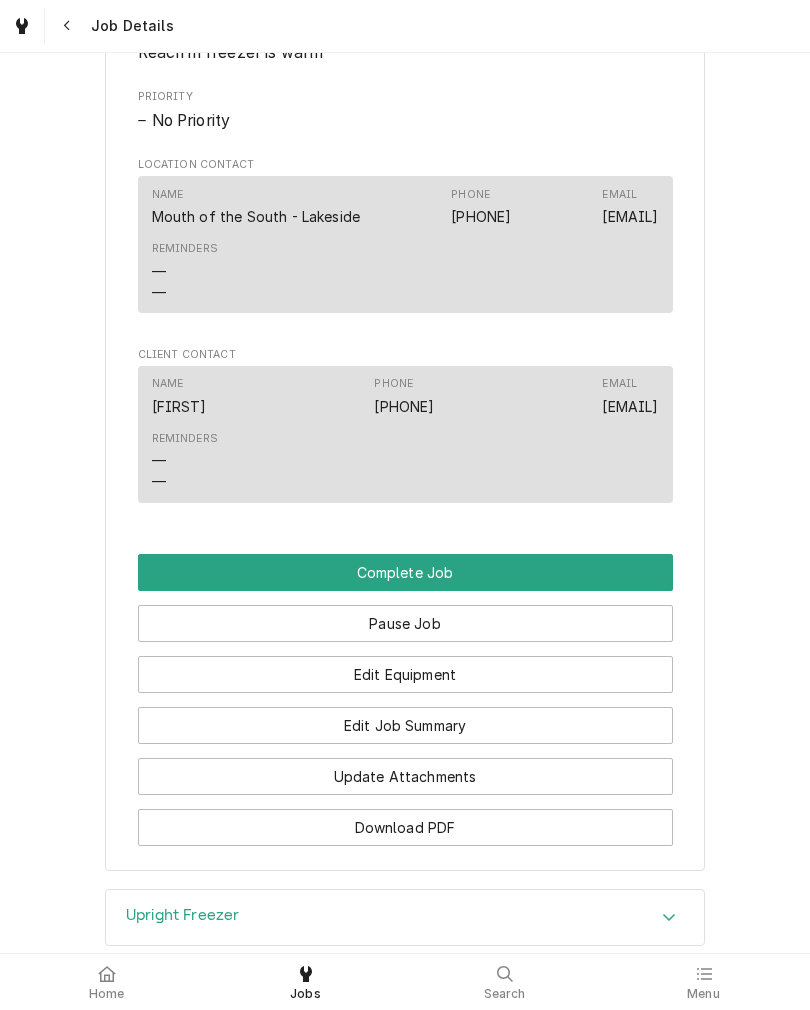 click on "Complete Job" at bounding box center (405, 572) 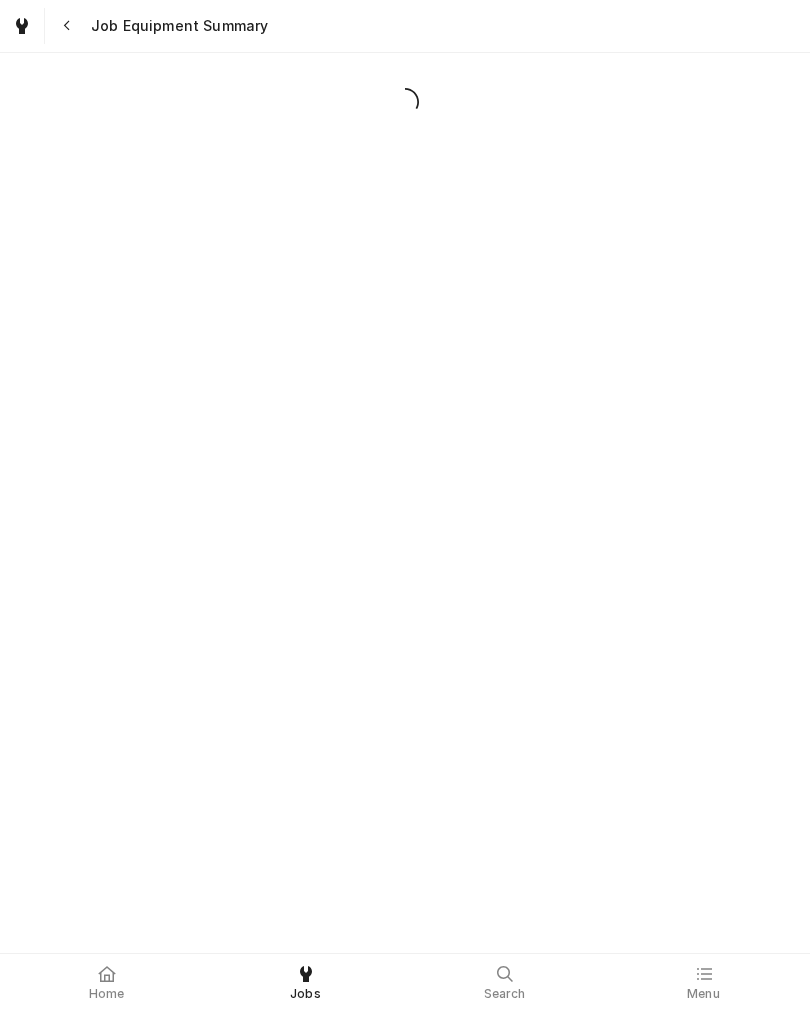 scroll, scrollTop: 0, scrollLeft: 0, axis: both 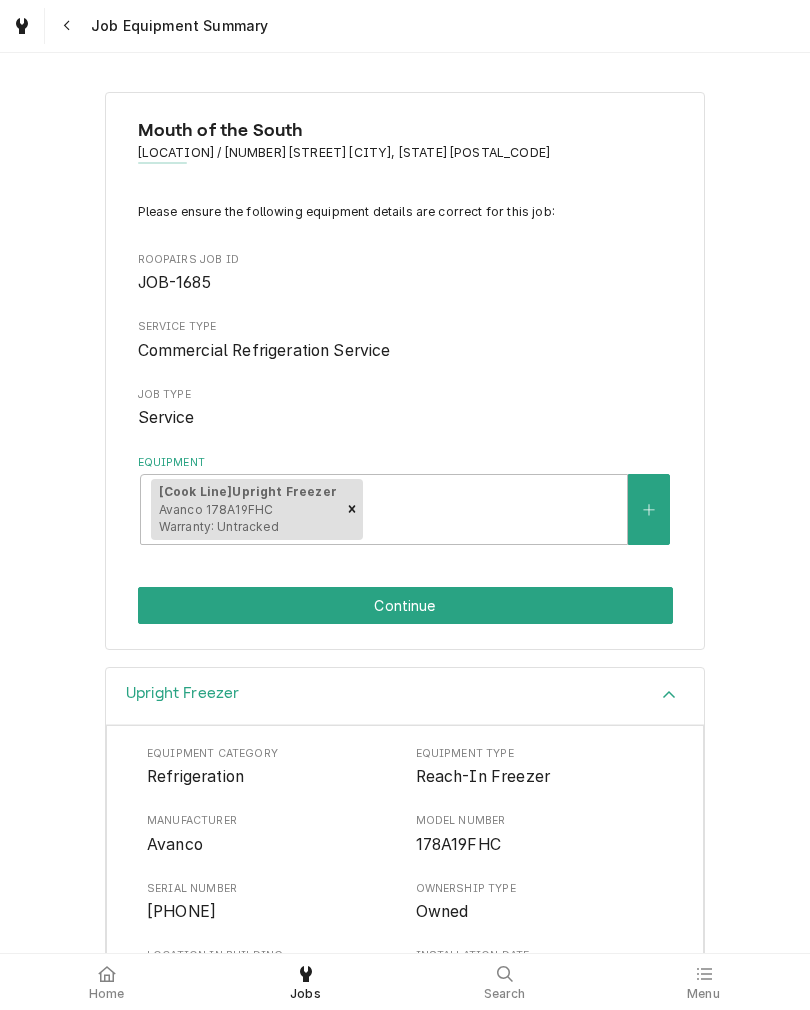 click on "Continue" at bounding box center (405, 605) 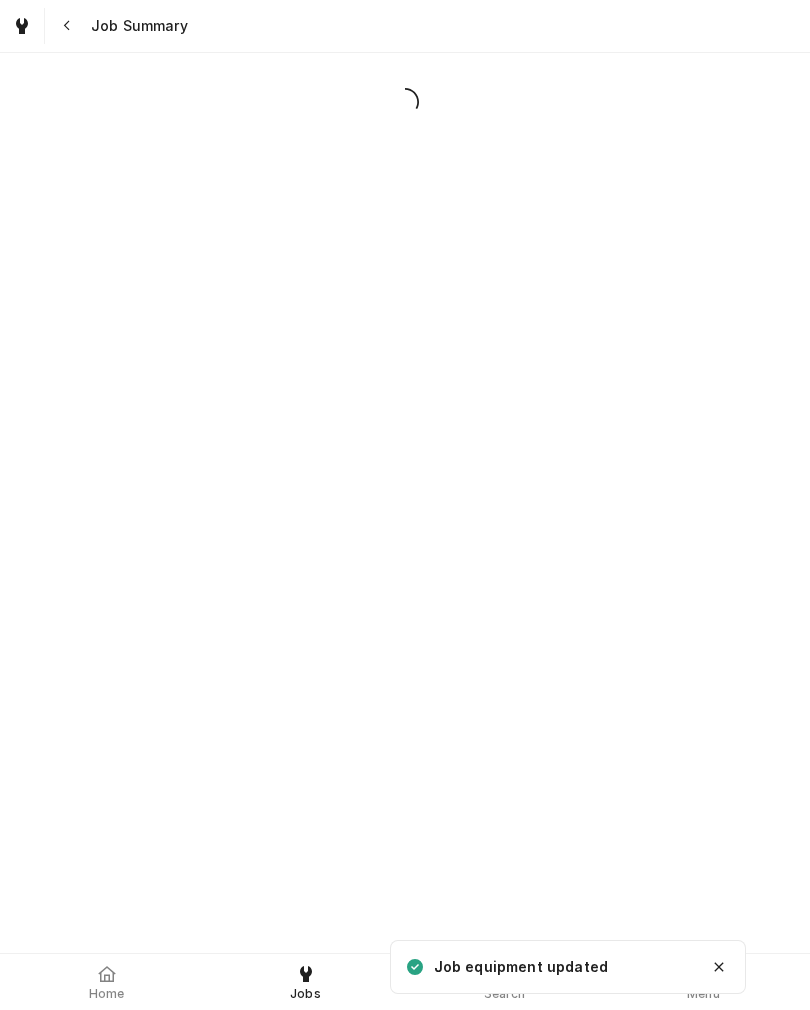 scroll, scrollTop: 0, scrollLeft: 0, axis: both 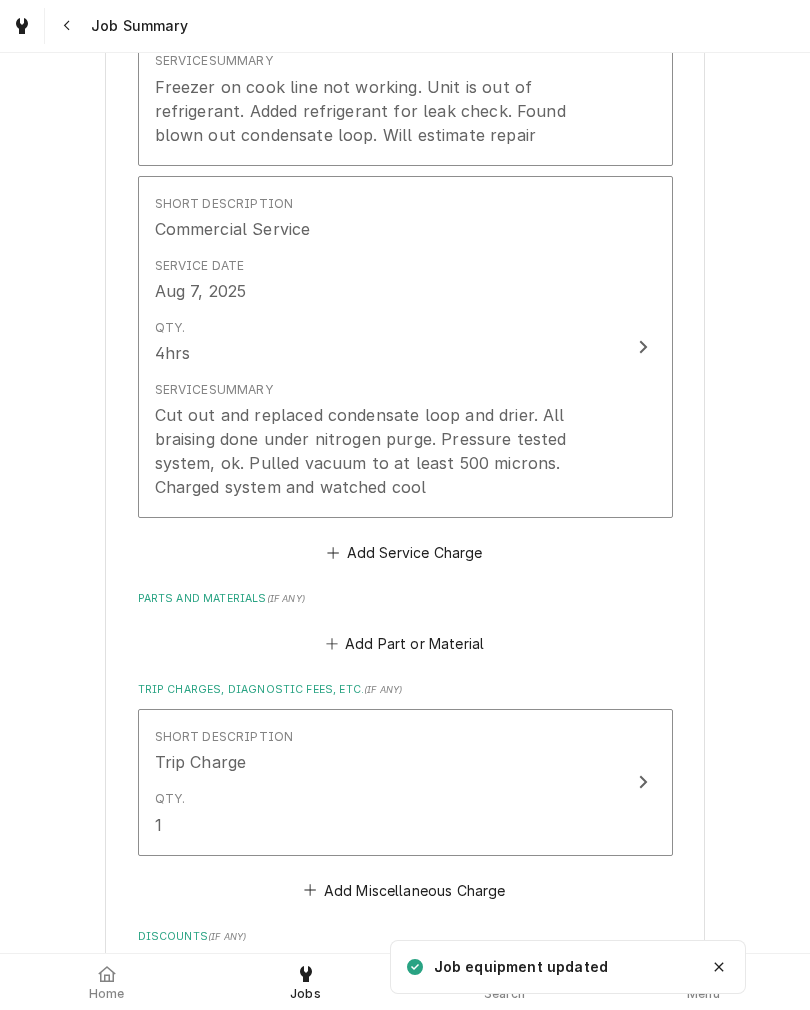 click on "Add Part or Material" at bounding box center (404, 643) 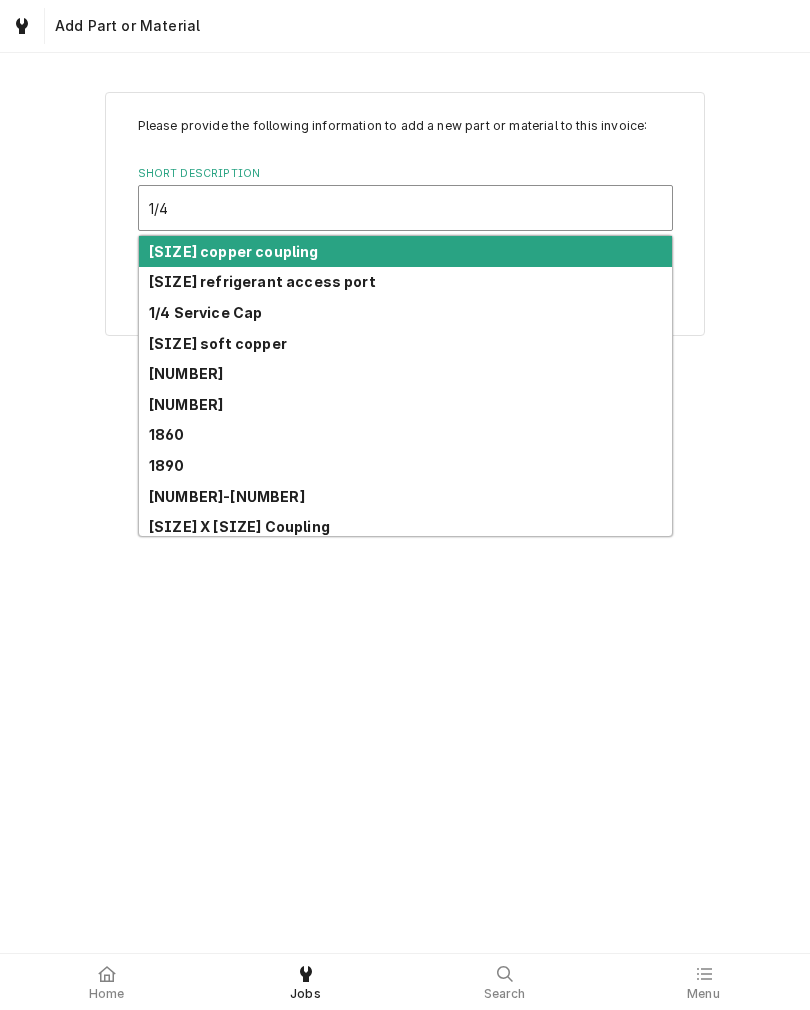 click on "1/4 refrigerant access port" at bounding box center [262, 281] 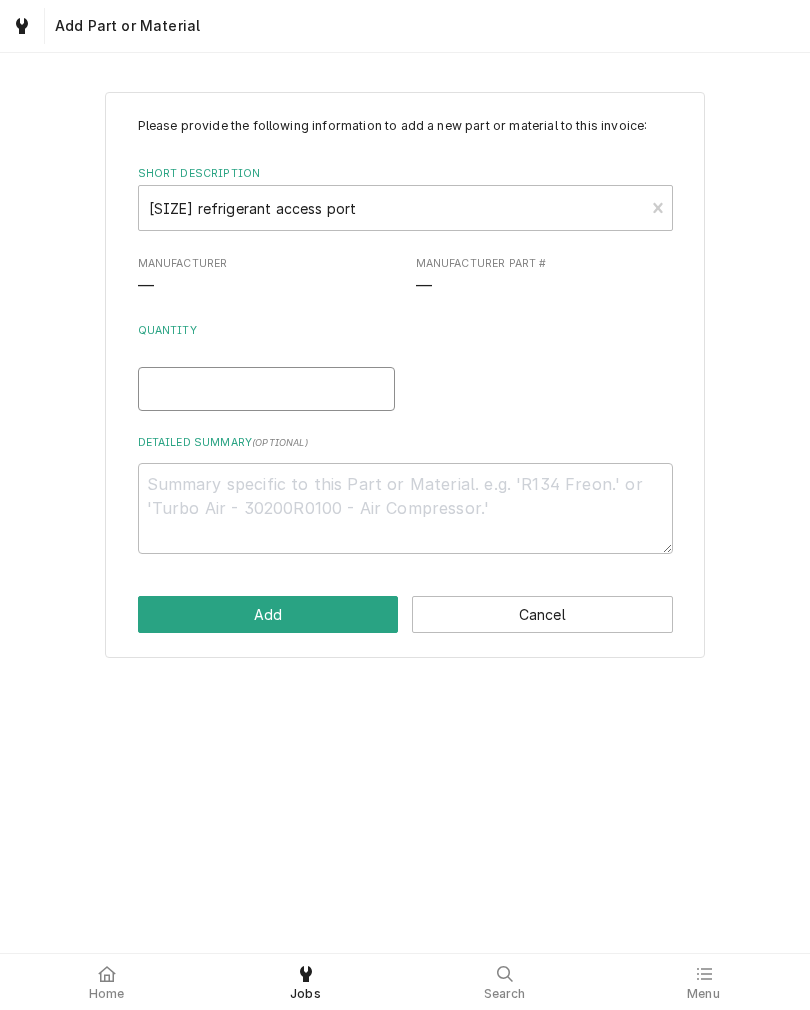 click on "Quantity" at bounding box center (266, 389) 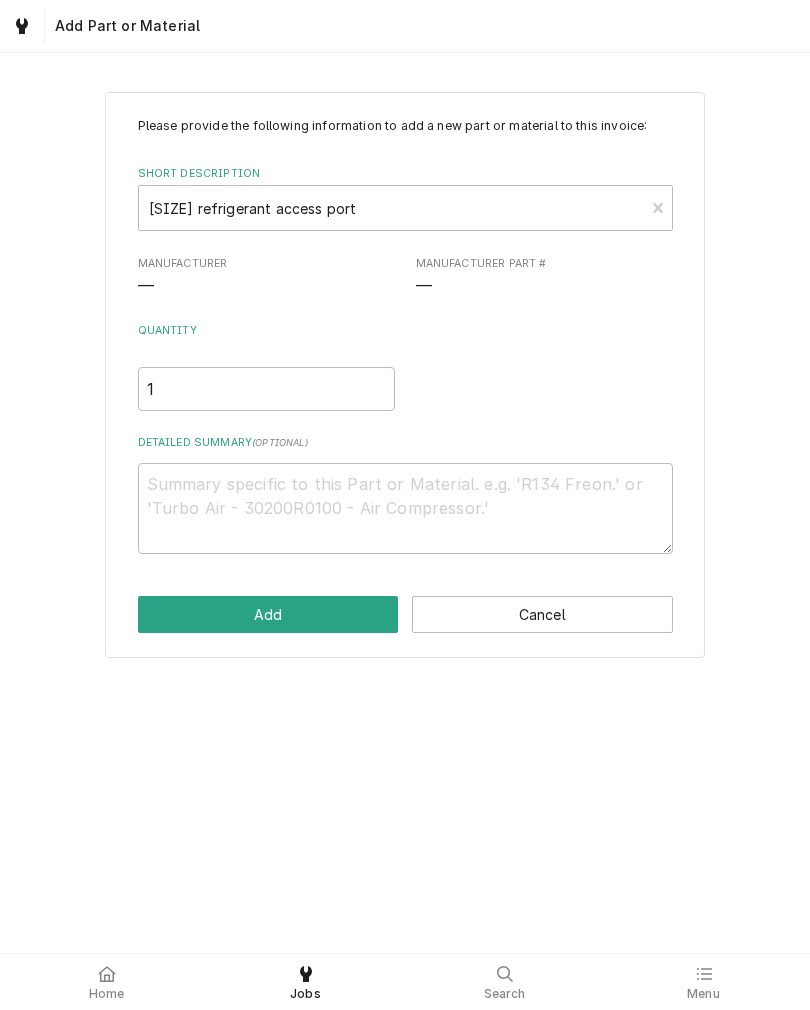 click on "Add" at bounding box center [268, 614] 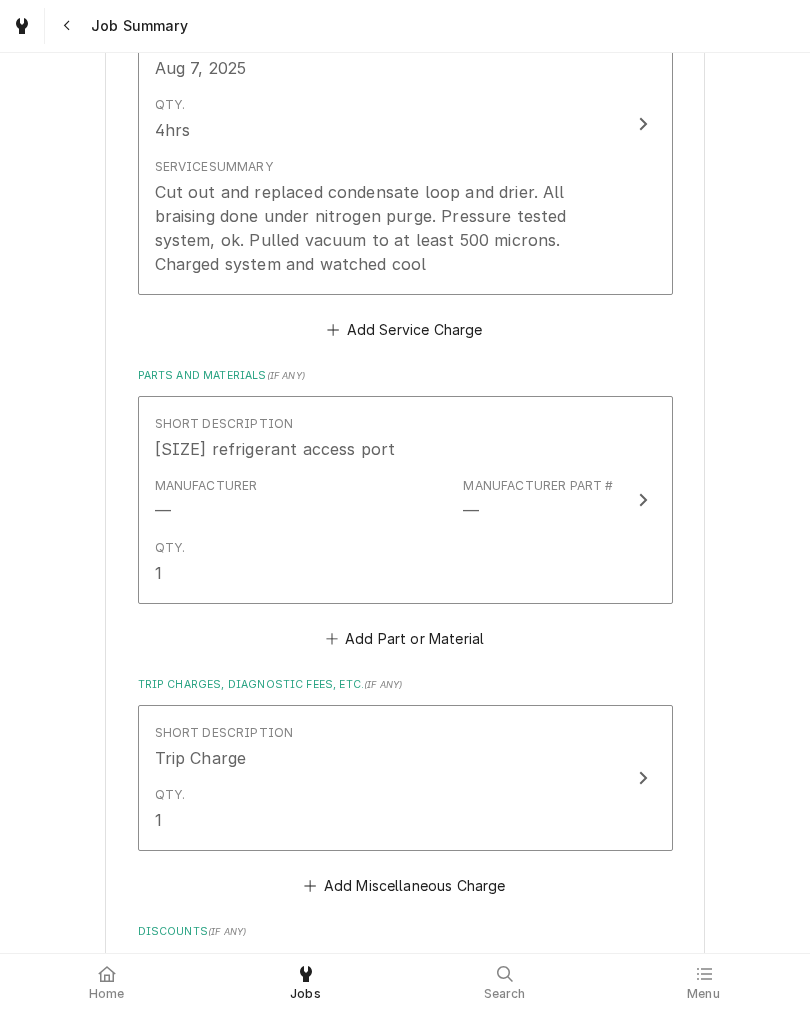 scroll, scrollTop: 946, scrollLeft: 0, axis: vertical 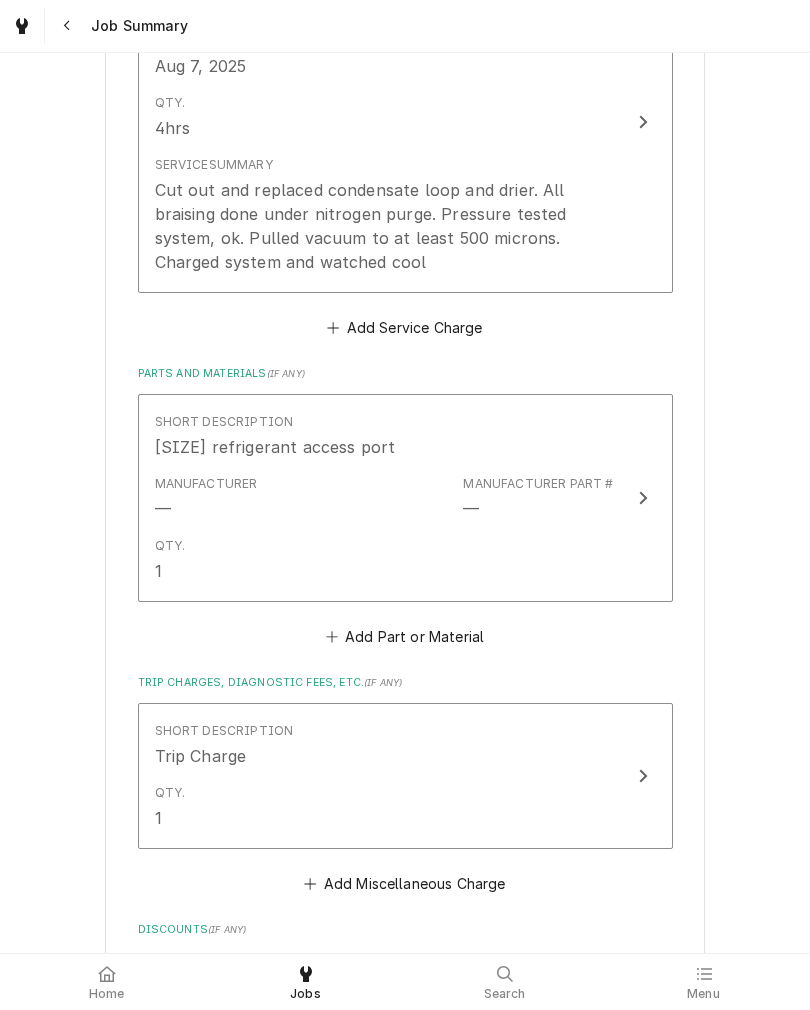 click on "Add Part or Material" at bounding box center [404, 637] 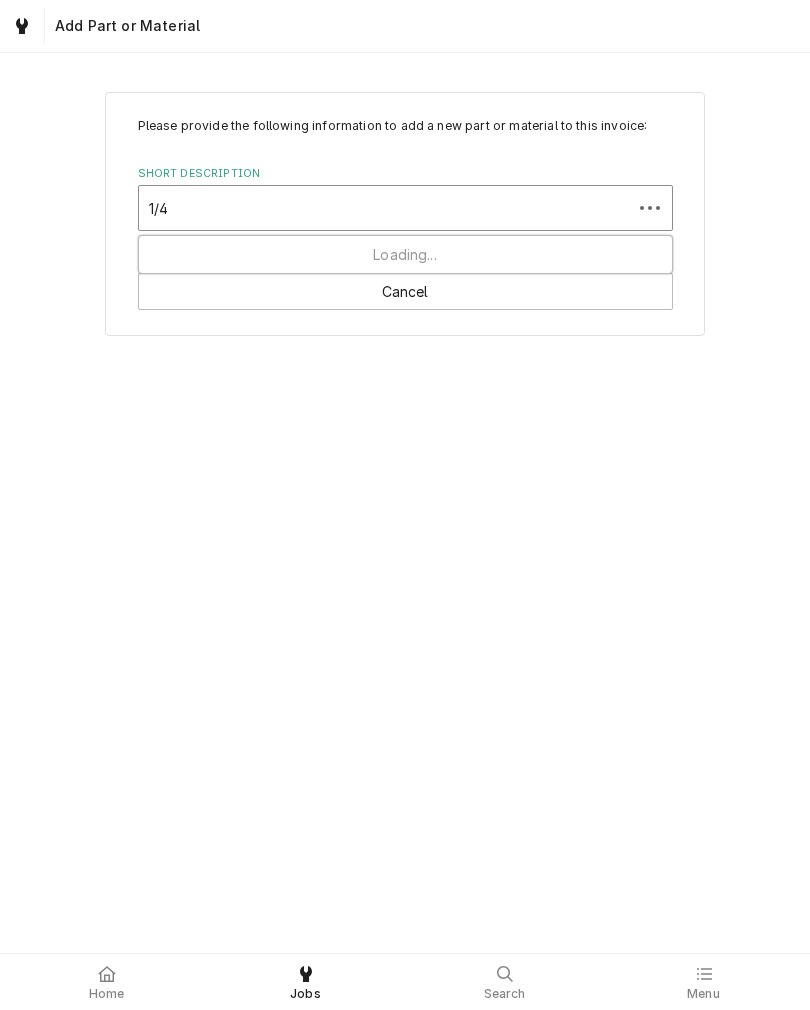 type on "1/4" 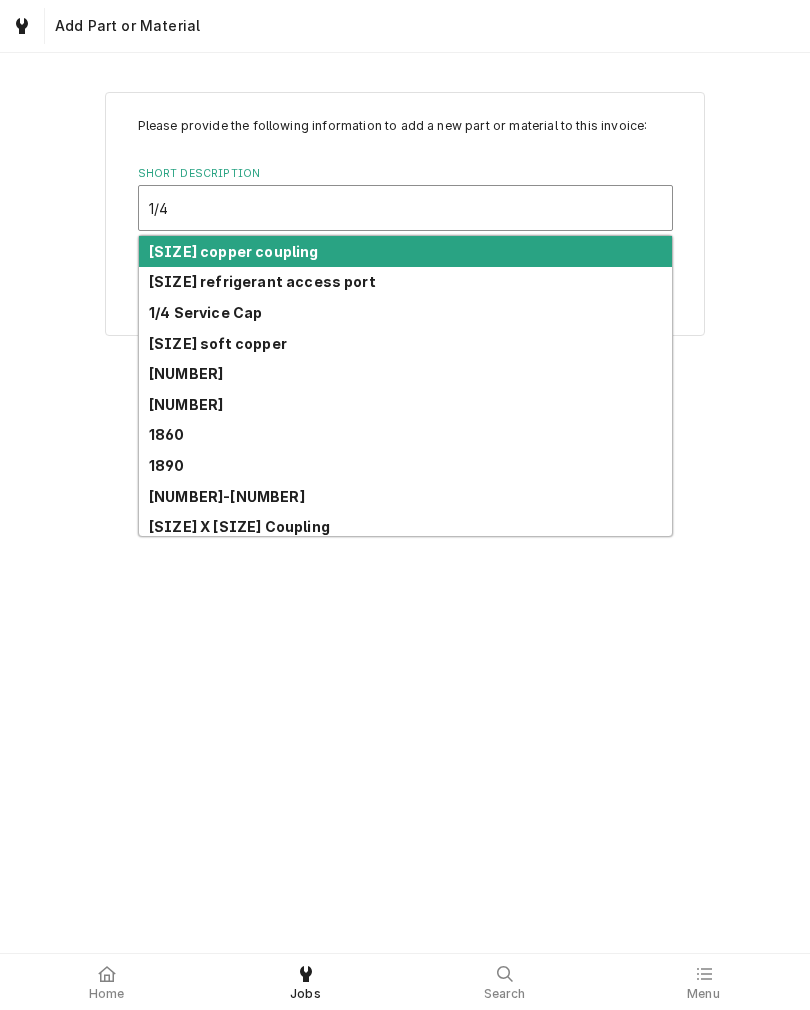 scroll, scrollTop: 0, scrollLeft: 0, axis: both 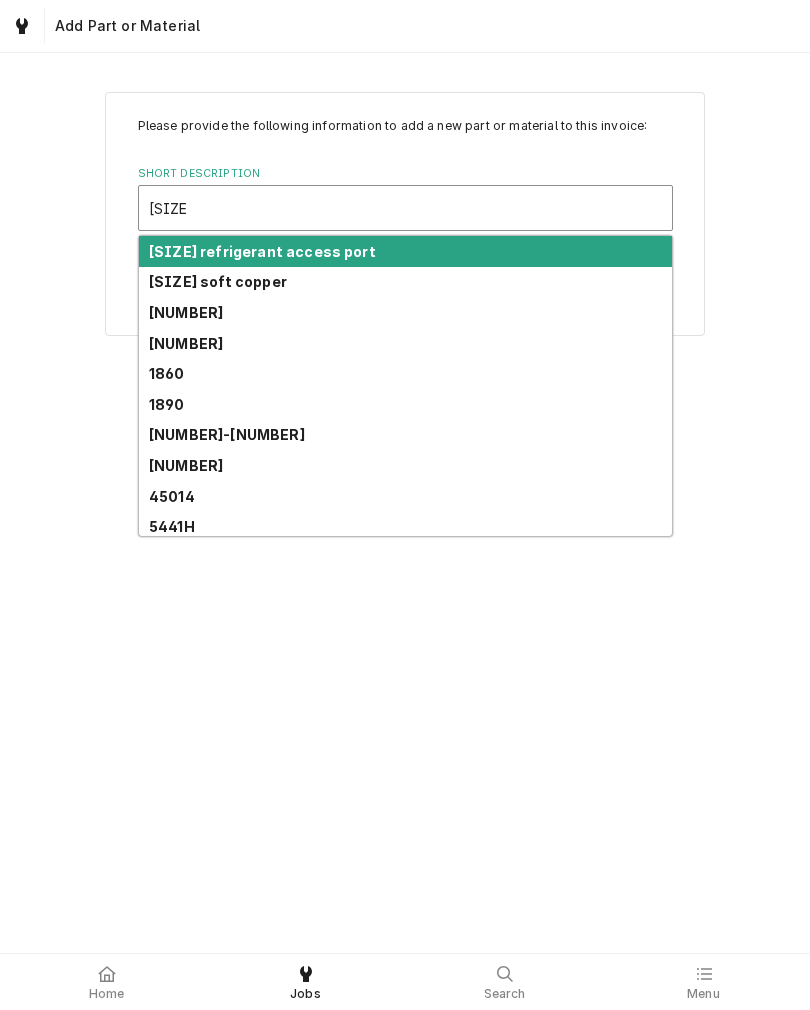 click on "1/4” soft copper" at bounding box center (218, 281) 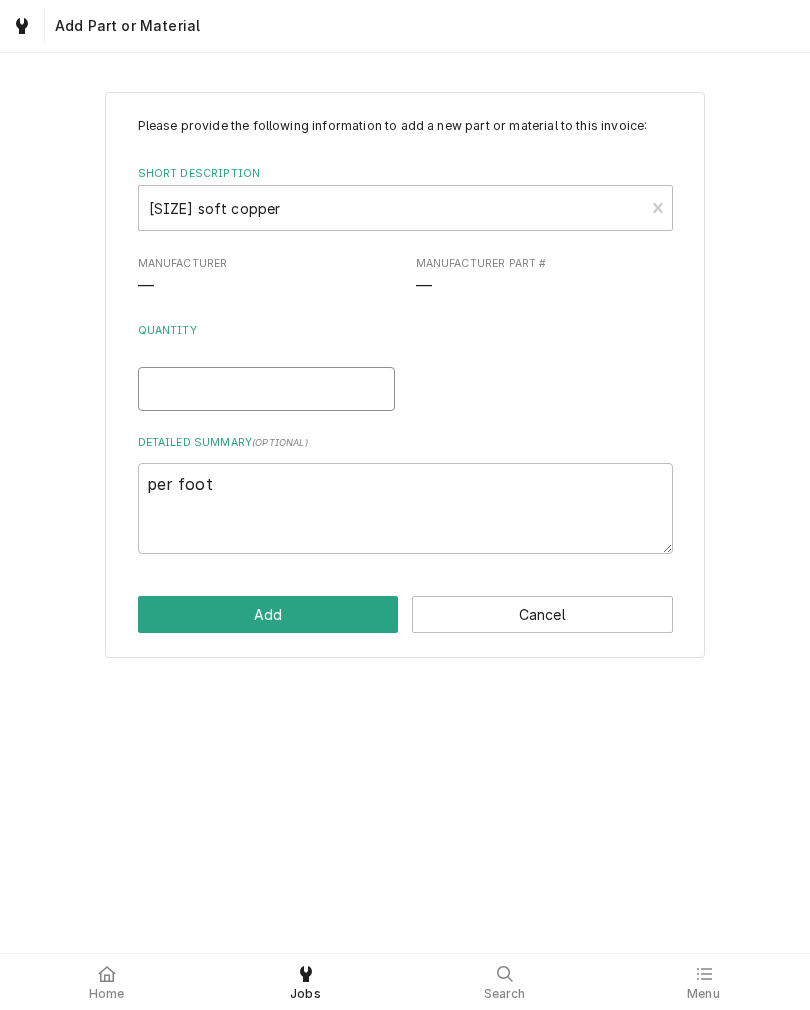 click on "Quantity" at bounding box center (266, 389) 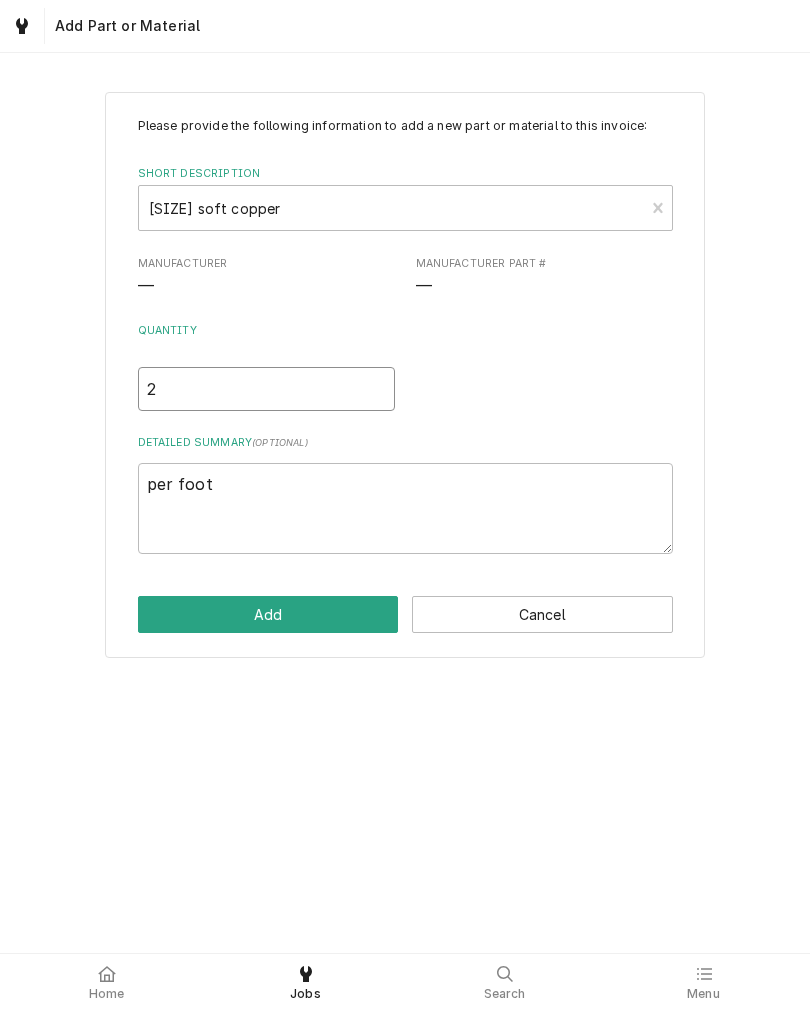 type on "x" 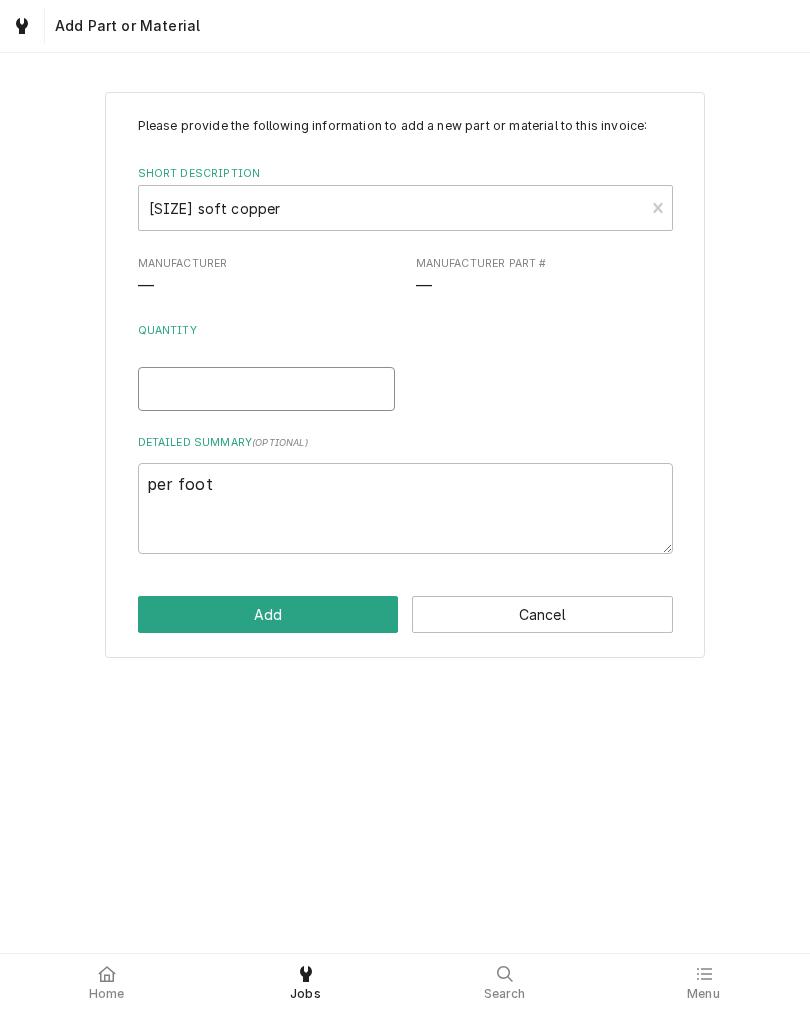 type on "x" 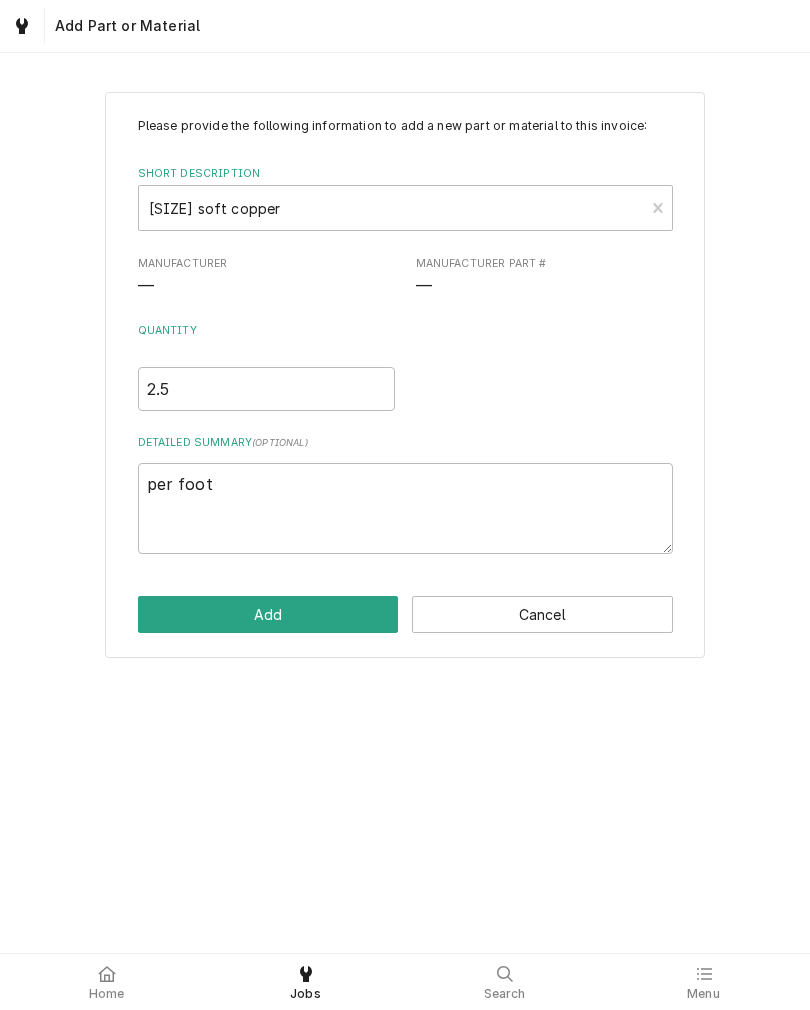 click on "Add" at bounding box center [268, 614] 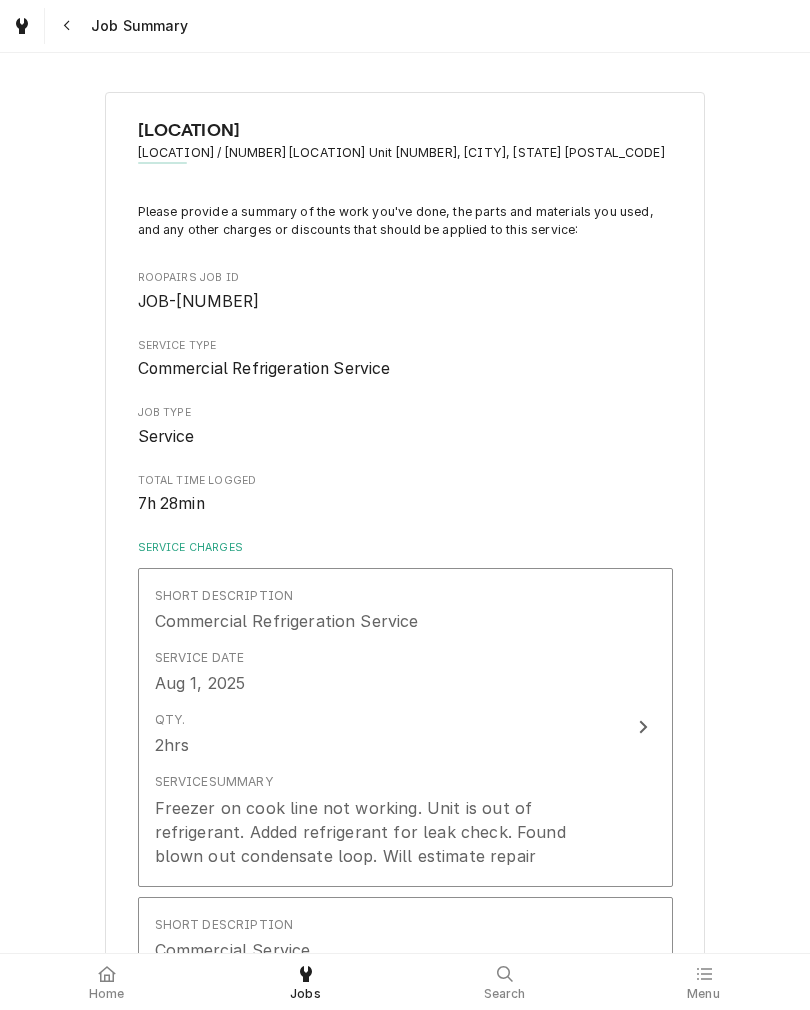 scroll, scrollTop: 946, scrollLeft: 0, axis: vertical 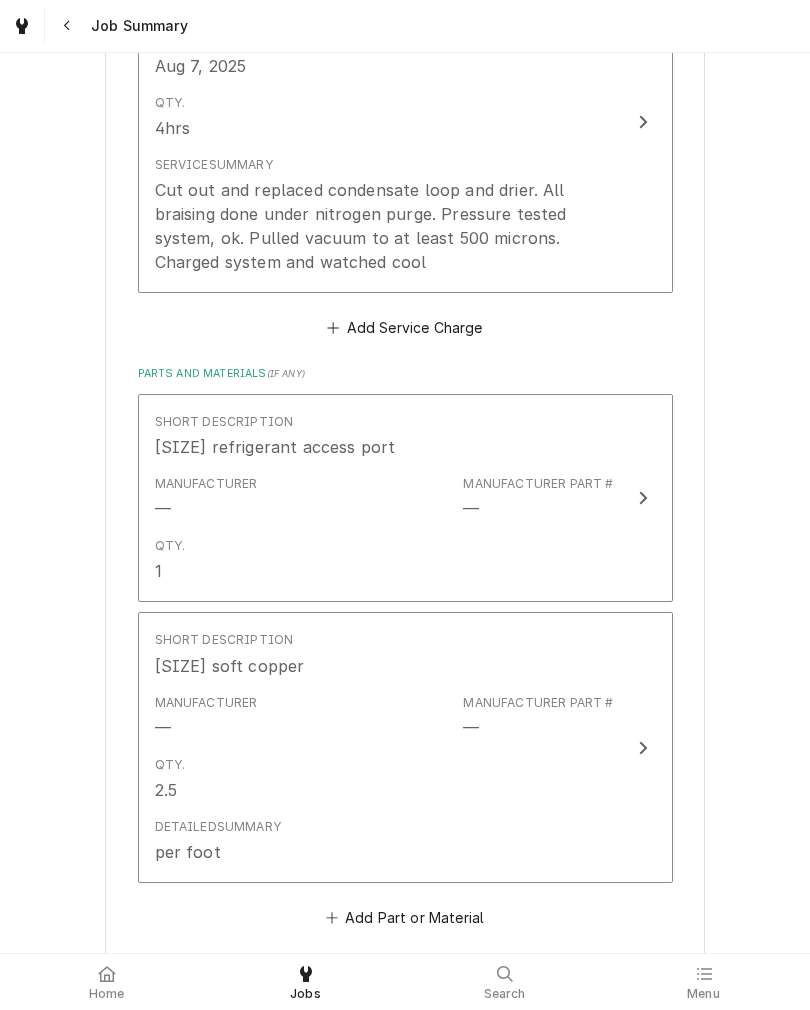 click on "Short Description 1/4 refrigerant access port Manufacturer — Manufacturer Part # — Qty. 1" at bounding box center (405, 498) 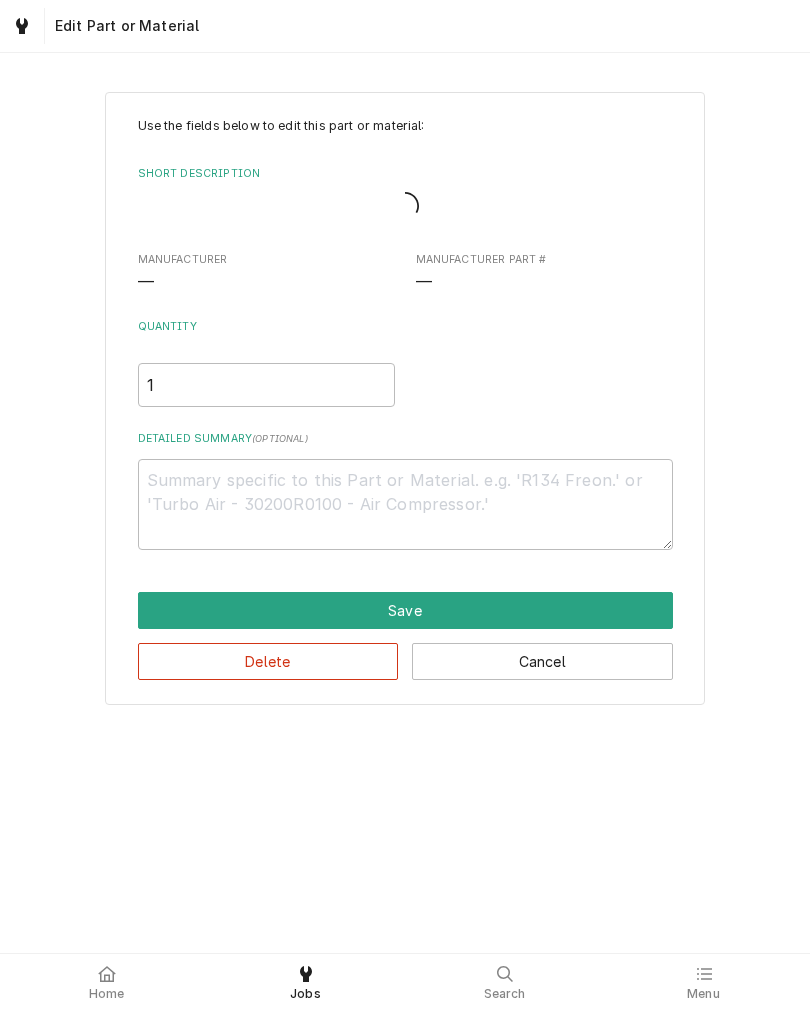 scroll, scrollTop: 0, scrollLeft: 0, axis: both 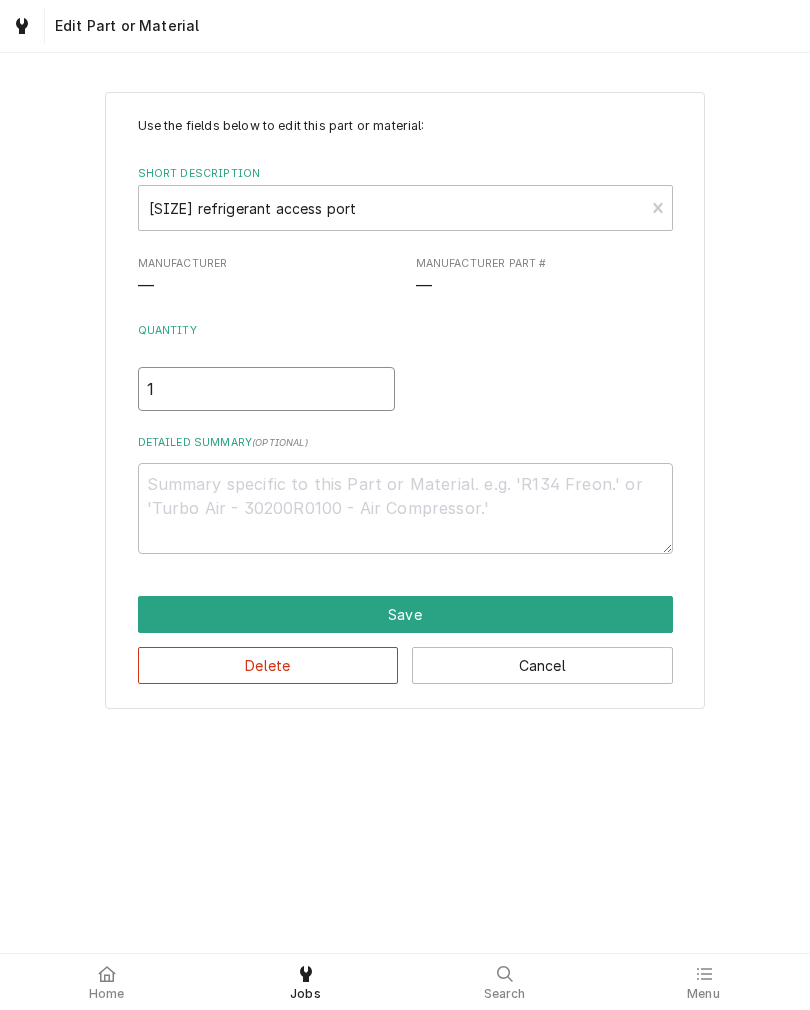 click on "1" at bounding box center (266, 389) 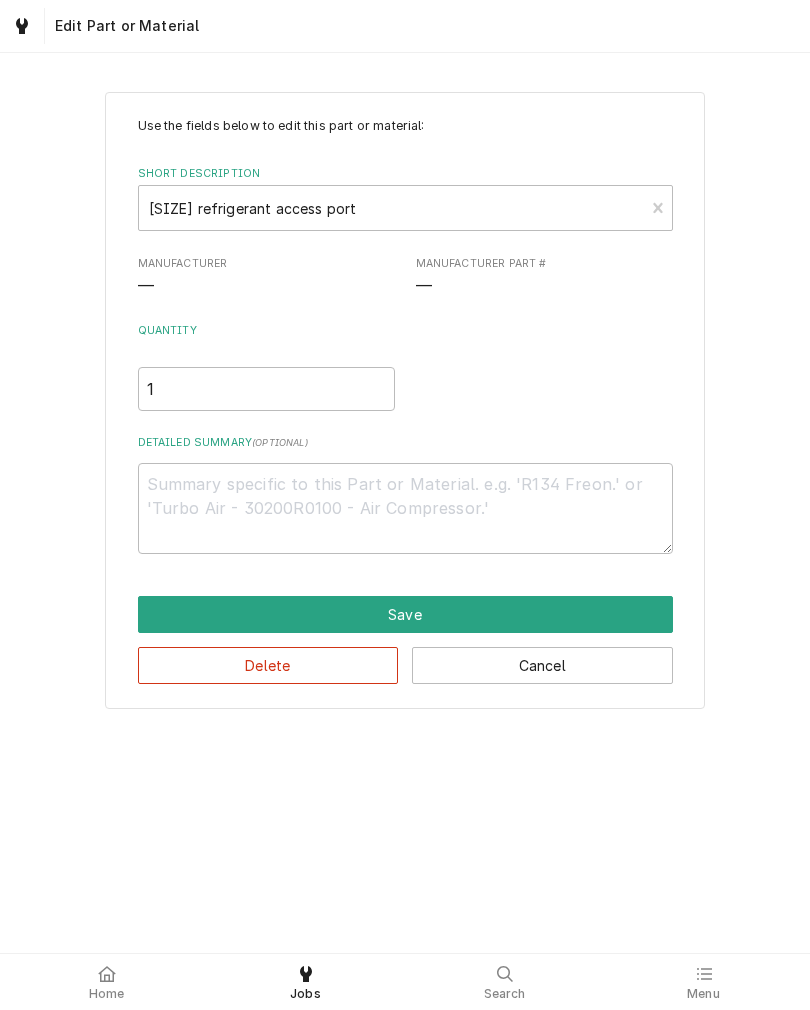 click on "Use the fields below to edit this part or material: Short Description 1/4 refrigerant access port Manufacturer — Manufacturer Part # — Quantity 1 Detailed Summary  ( optional ) Save Delete Cancel" at bounding box center [405, 400] 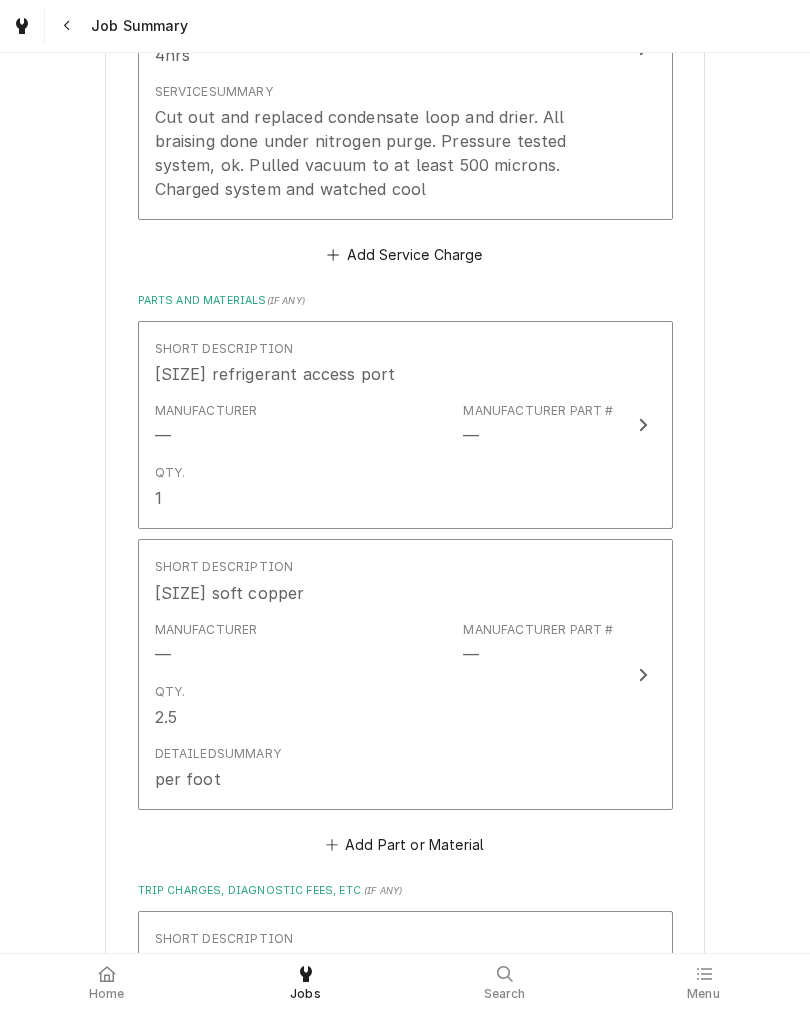 scroll, scrollTop: 1018, scrollLeft: 0, axis: vertical 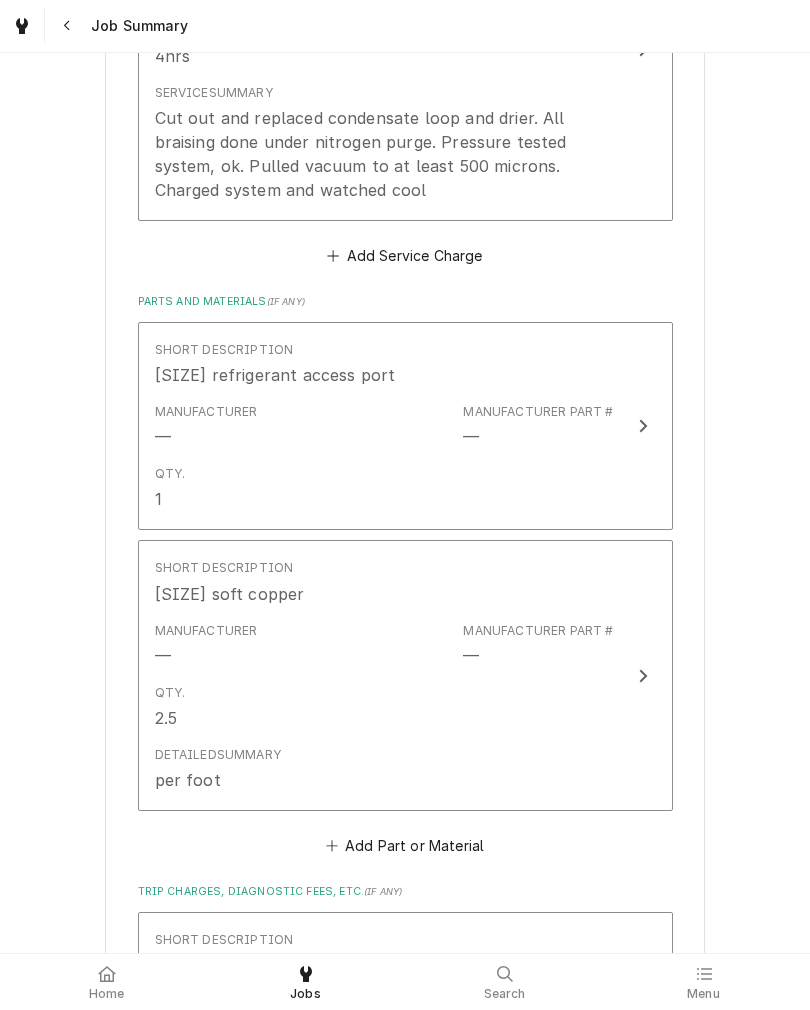 click on "Short Description 1/4 refrigerant access port Manufacturer — Manufacturer Part # — Qty. 1" at bounding box center [405, 426] 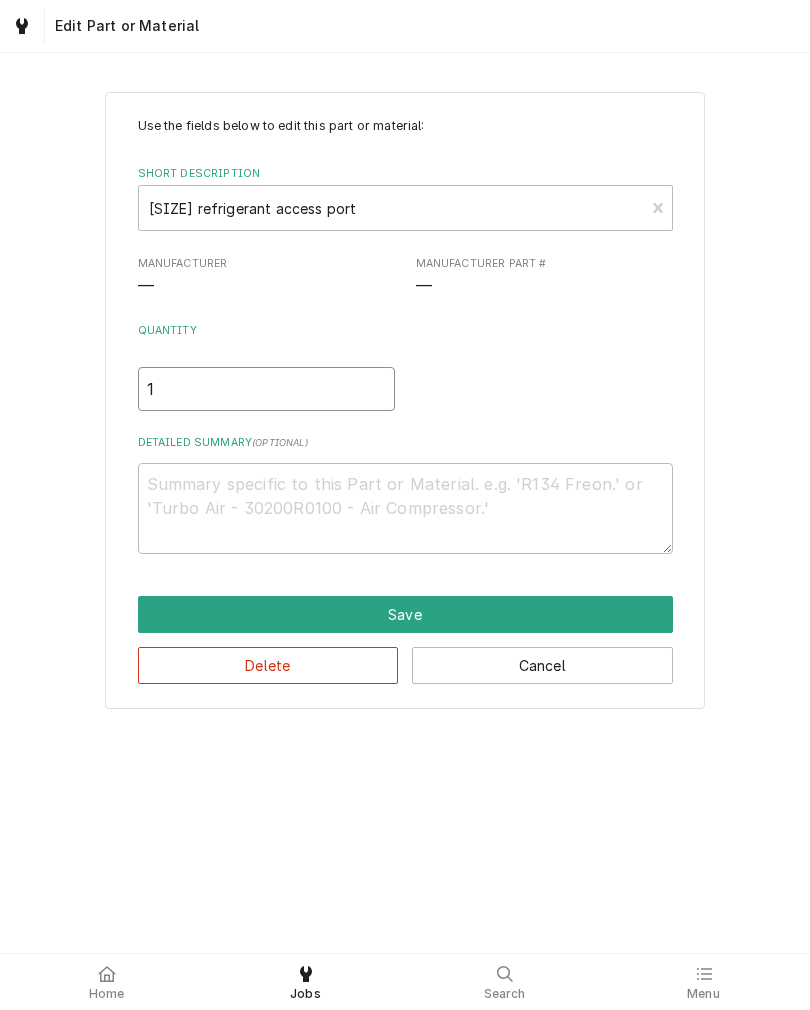 click on "1" at bounding box center [266, 389] 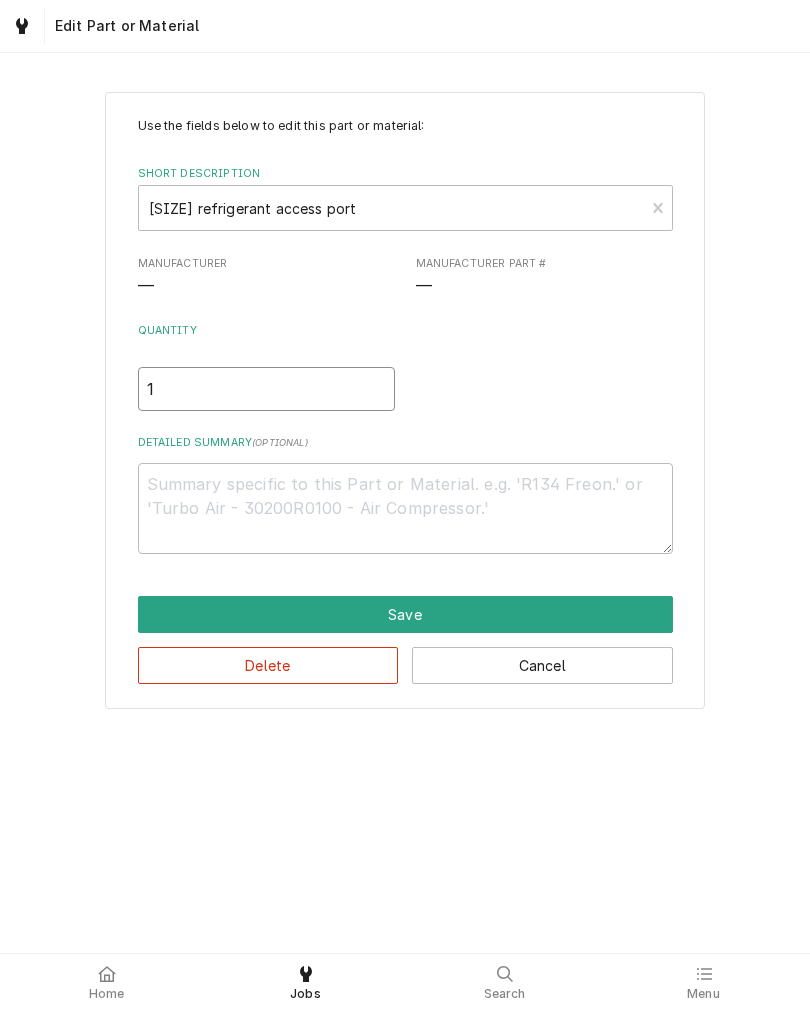type on "x" 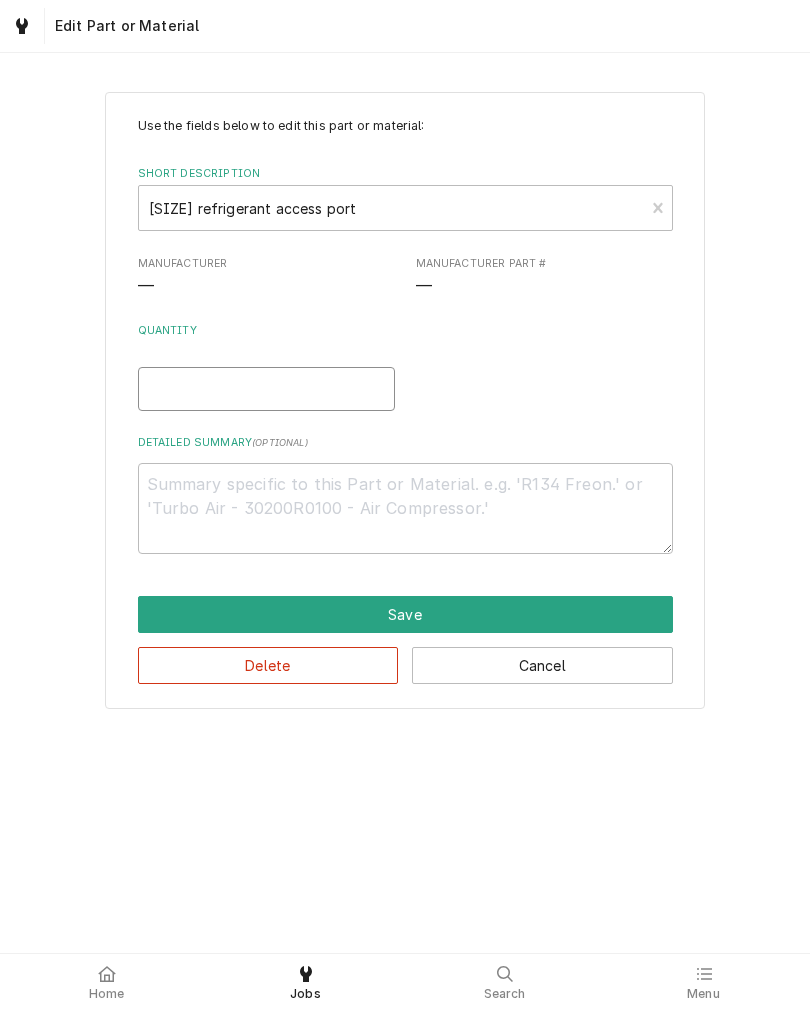 type on "x" 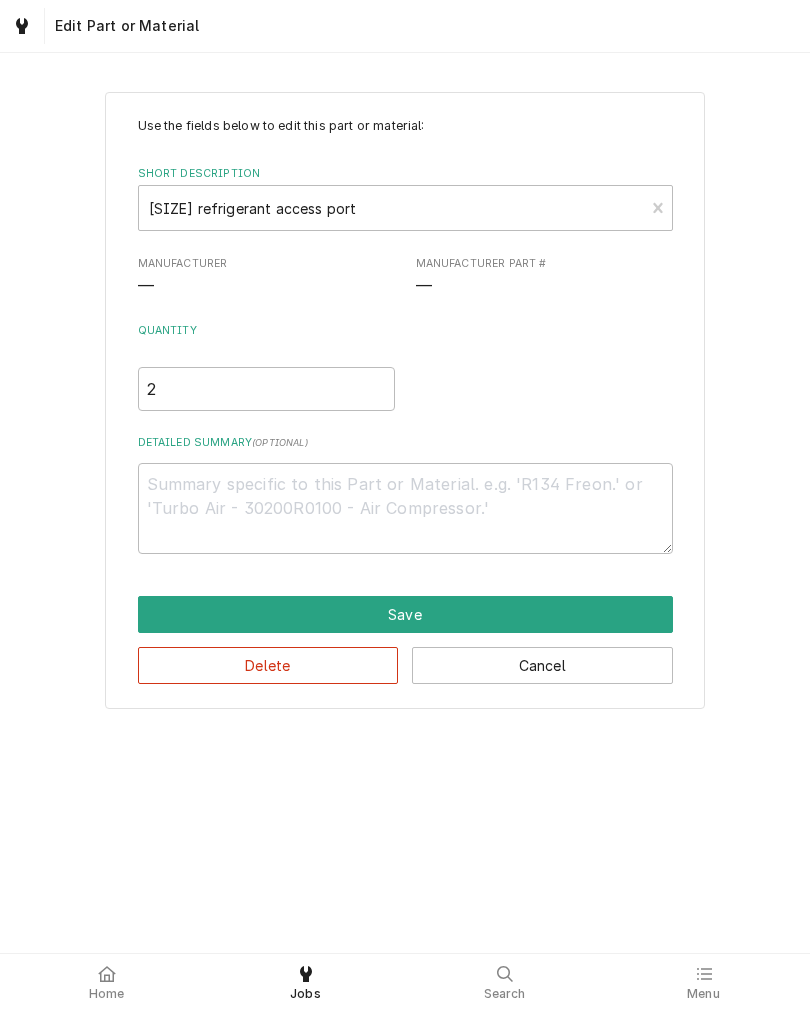 click on "Save" at bounding box center [405, 614] 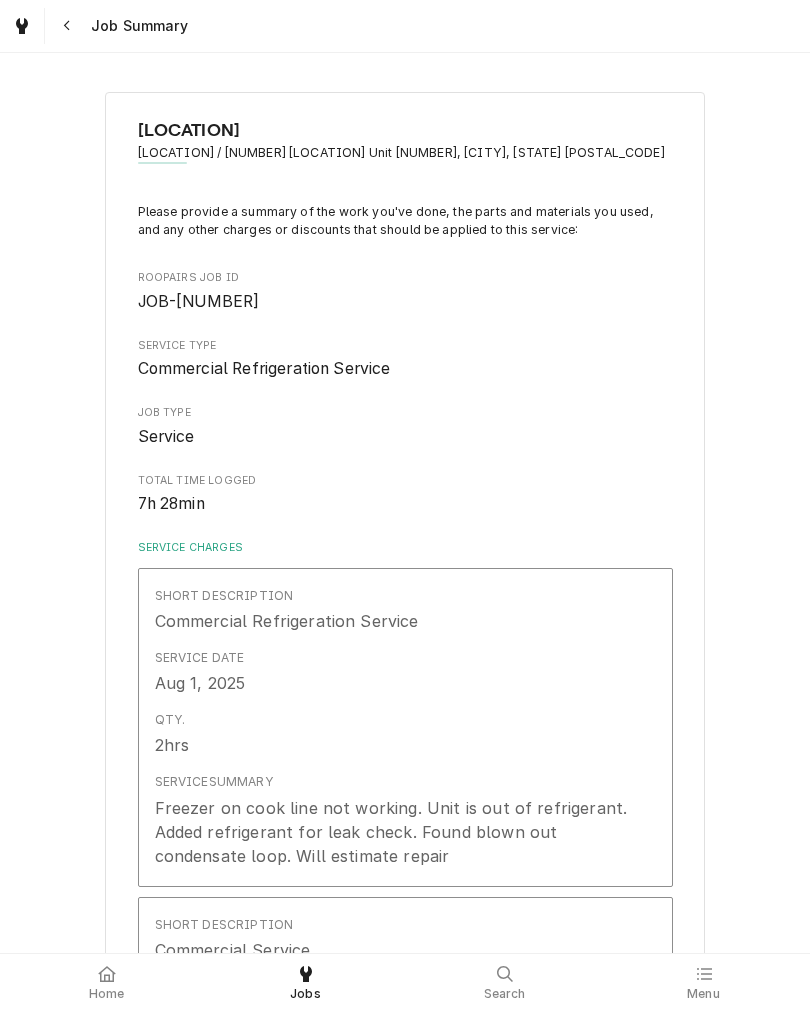 type on "x" 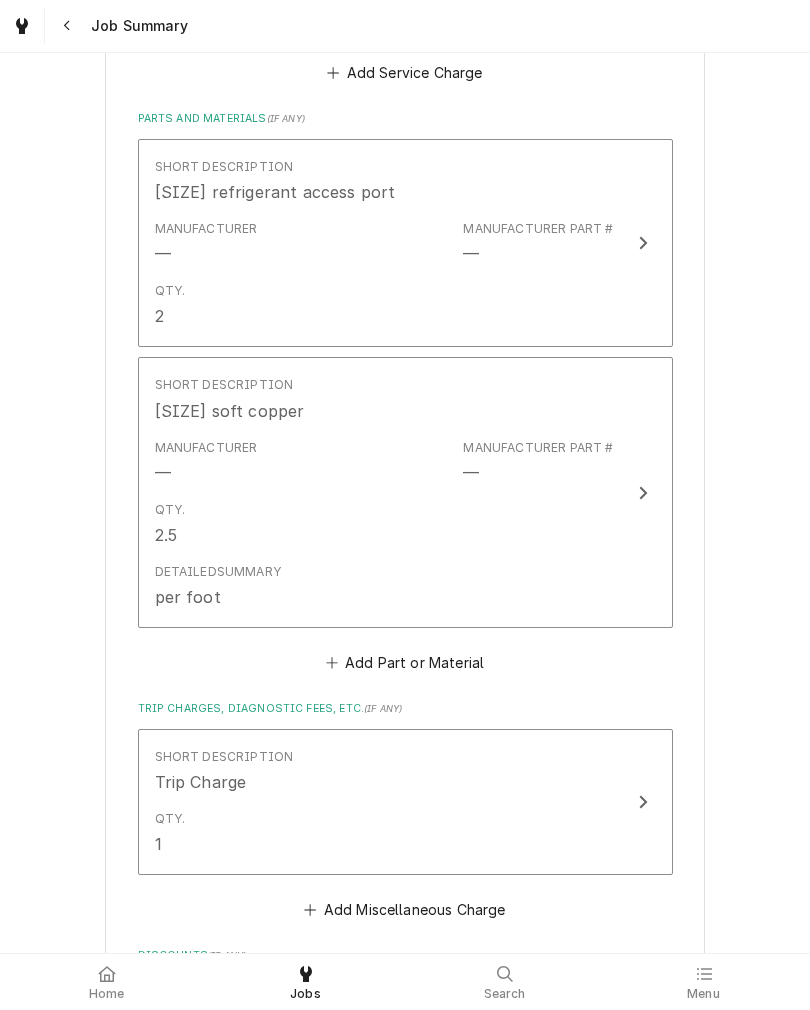 scroll, scrollTop: 1202, scrollLeft: 0, axis: vertical 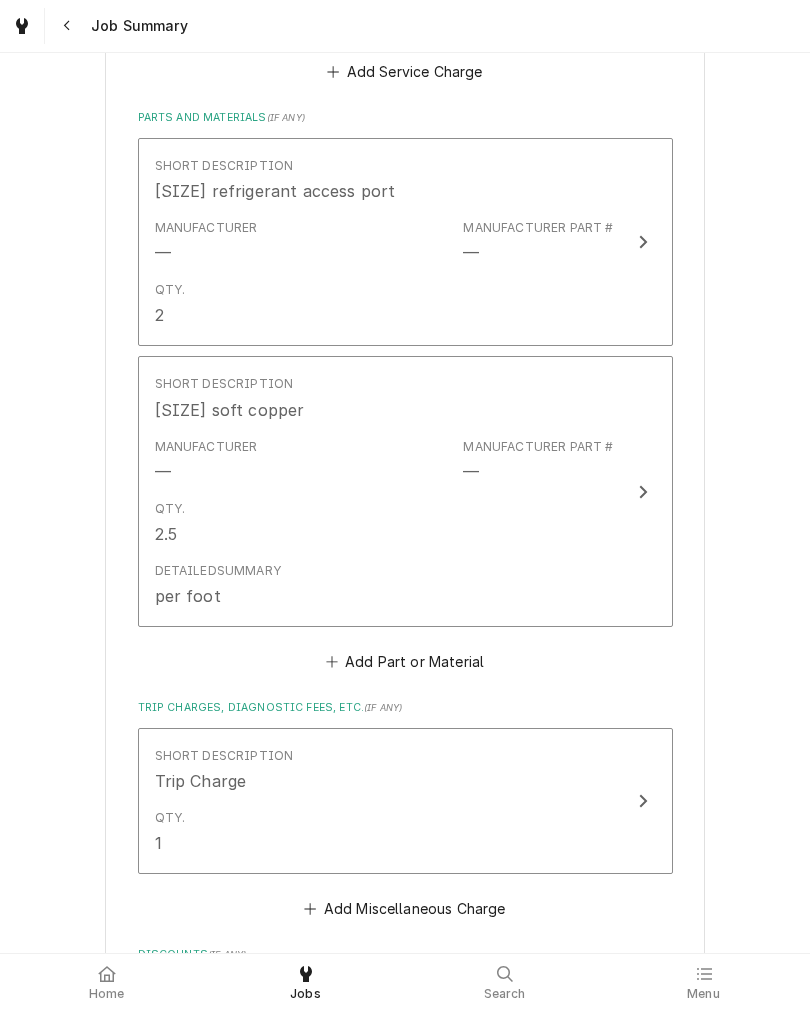click on "Add Part or Material" at bounding box center (404, 662) 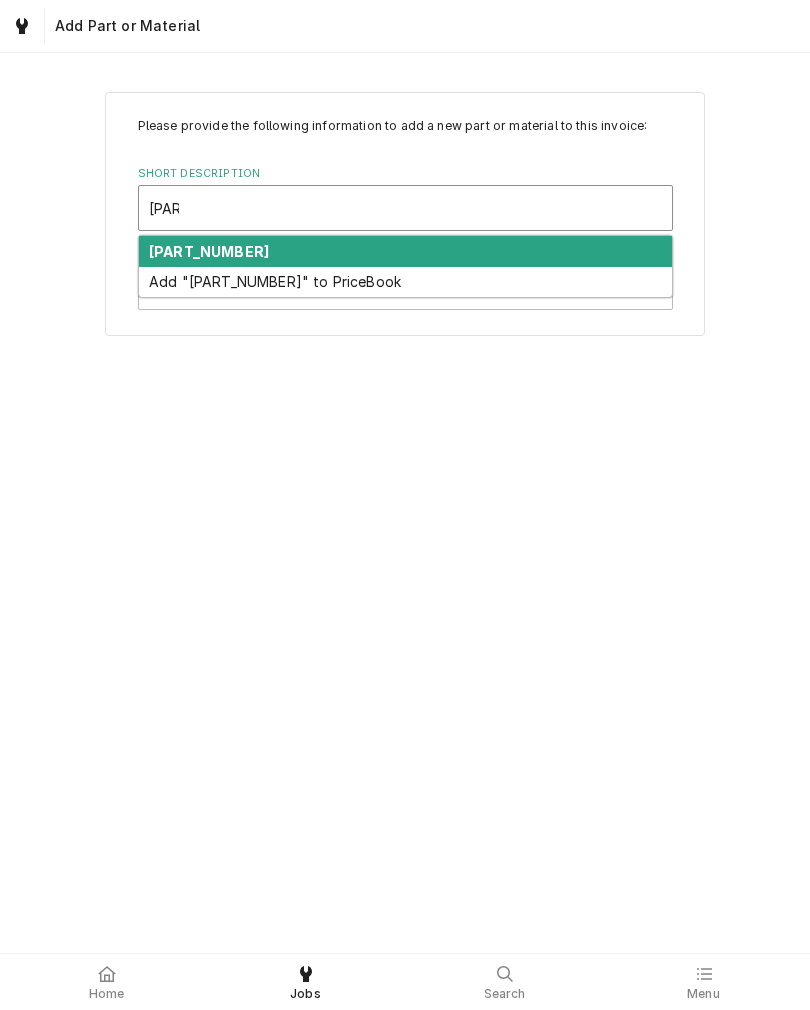 click on "C-082-S" at bounding box center [209, 251] 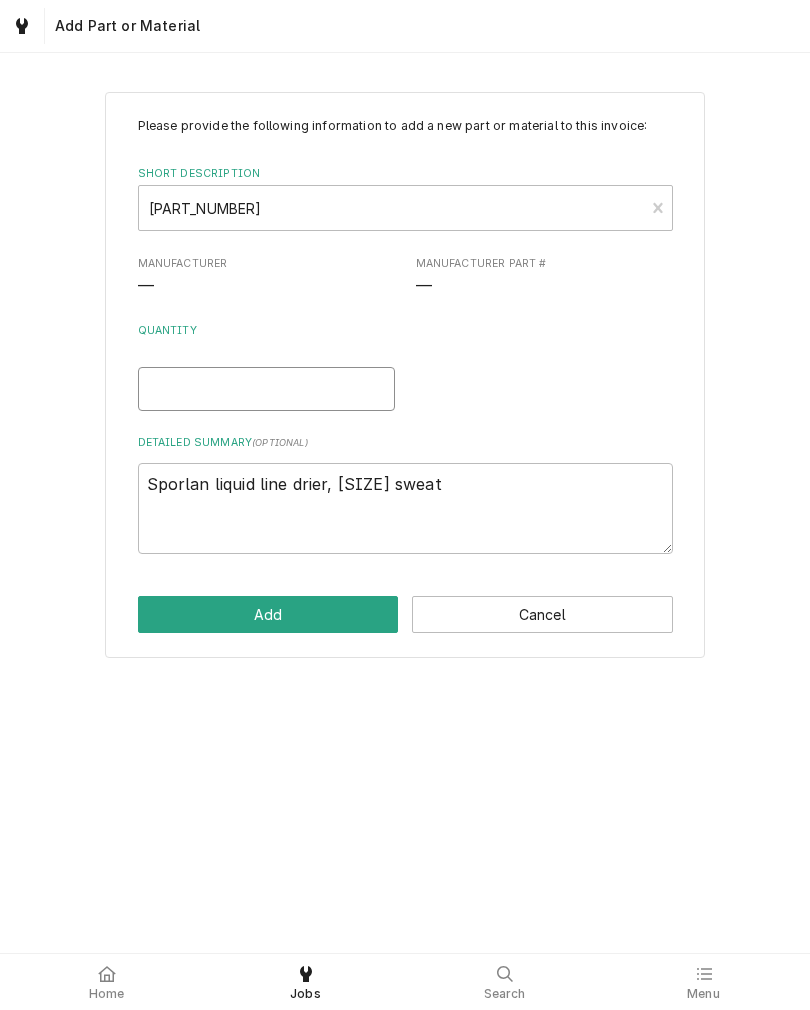 click on "Quantity" at bounding box center [266, 389] 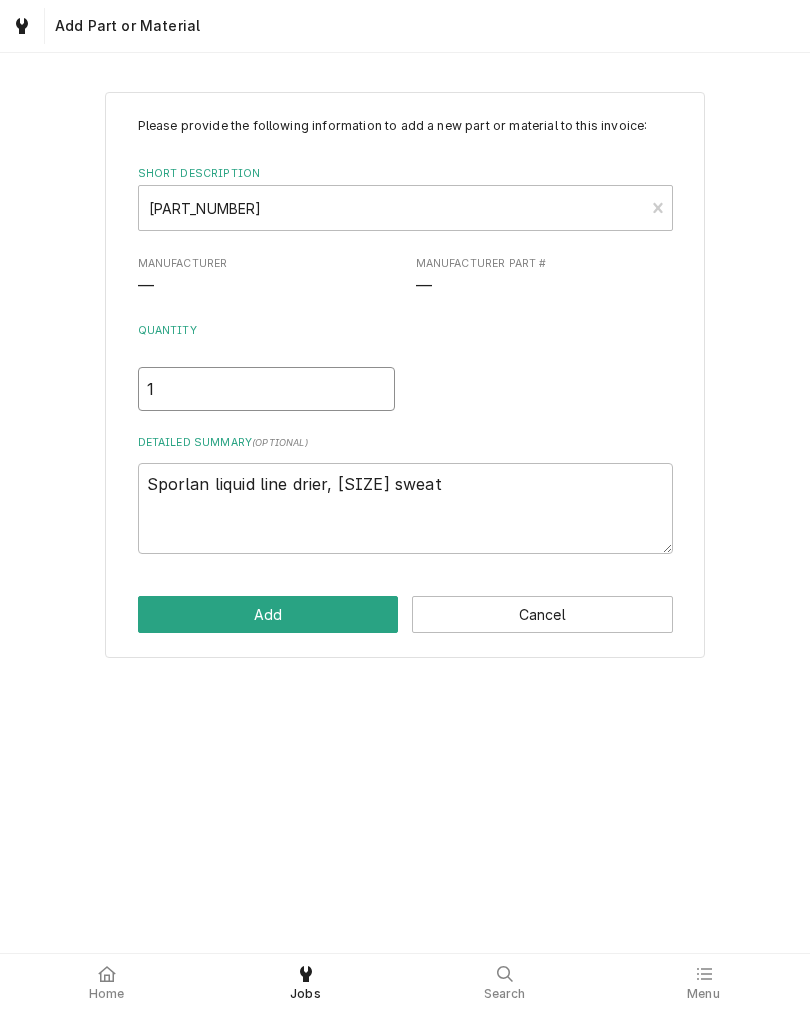 type on "1" 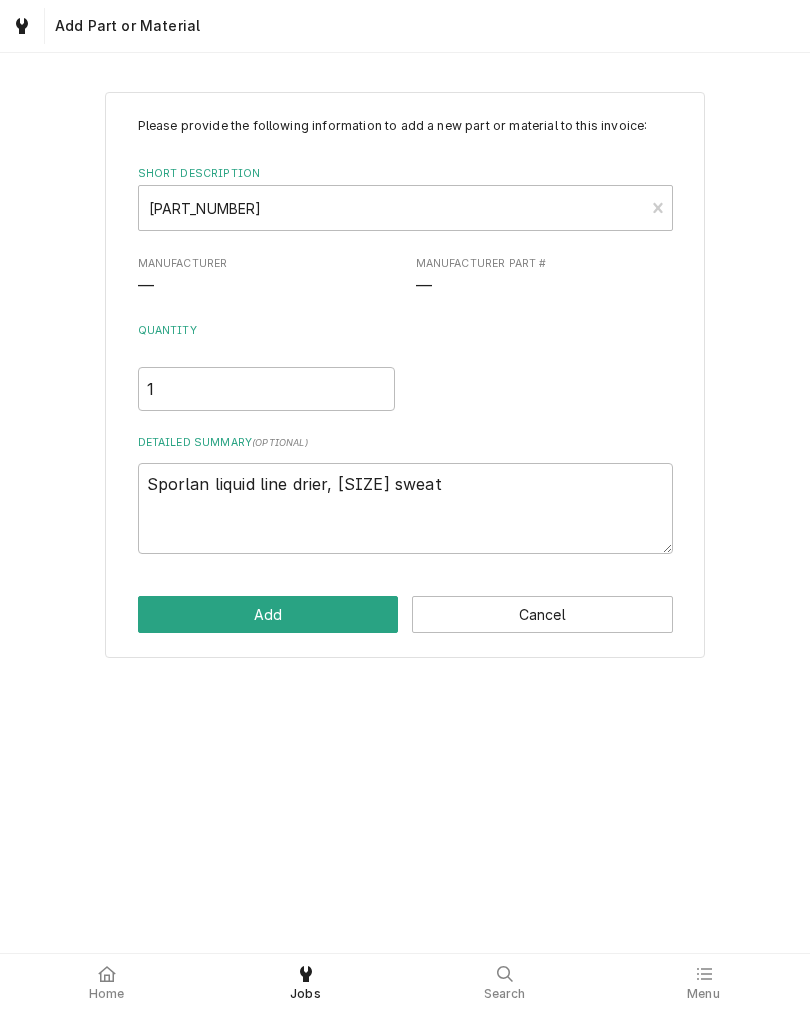 click on "Please provide the following information to add a new part or material to this invoice: Short Description C-082-S Manufacturer — Manufacturer Part # — Quantity 1 Detailed Summary  ( optional ) Sporlan liquid line drier, 1/4” sweat Add Cancel" at bounding box center [405, 375] 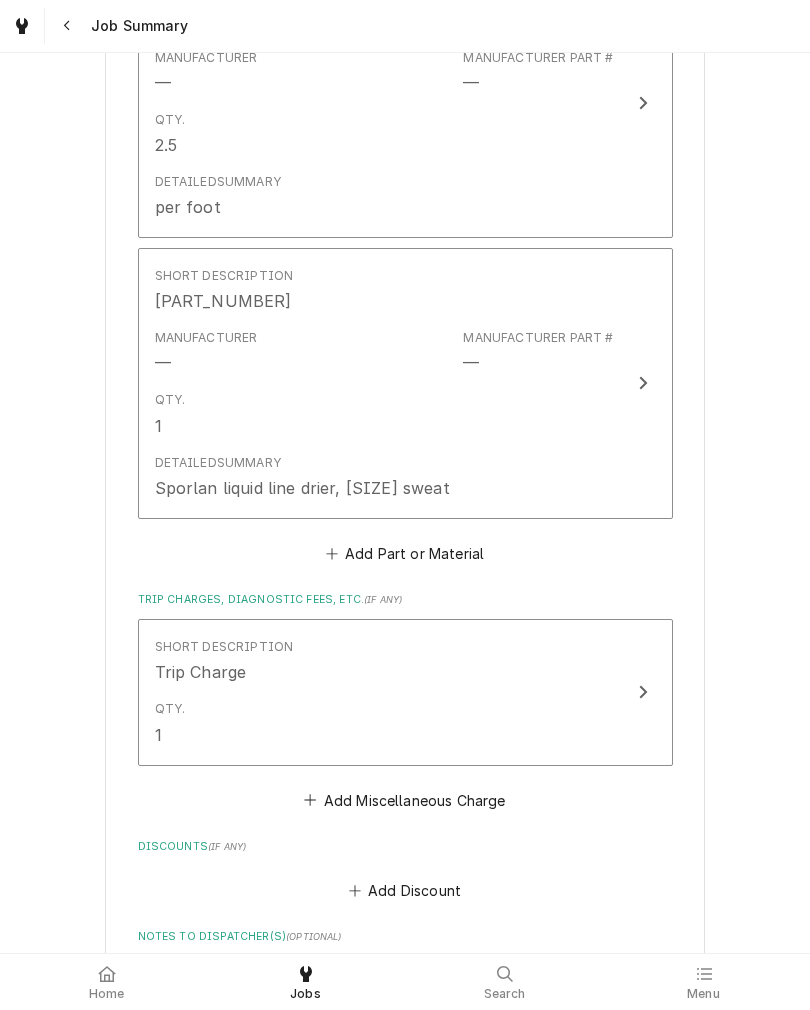scroll, scrollTop: 1607, scrollLeft: 0, axis: vertical 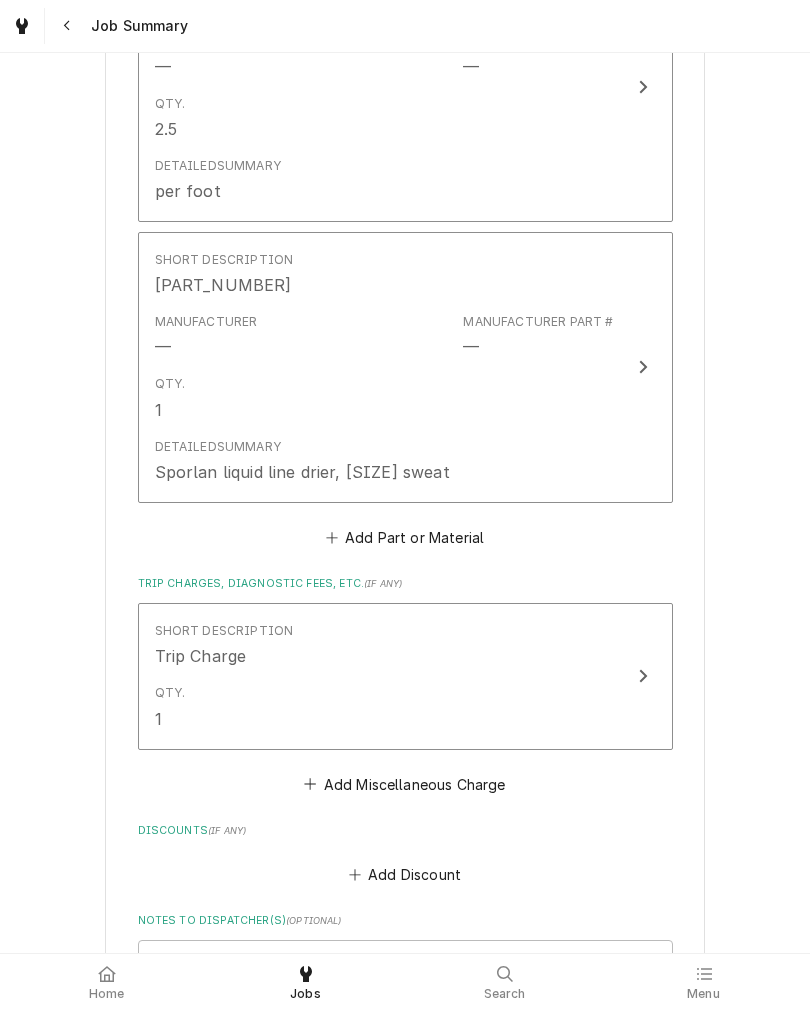click on "Add Part or Material" at bounding box center (404, 537) 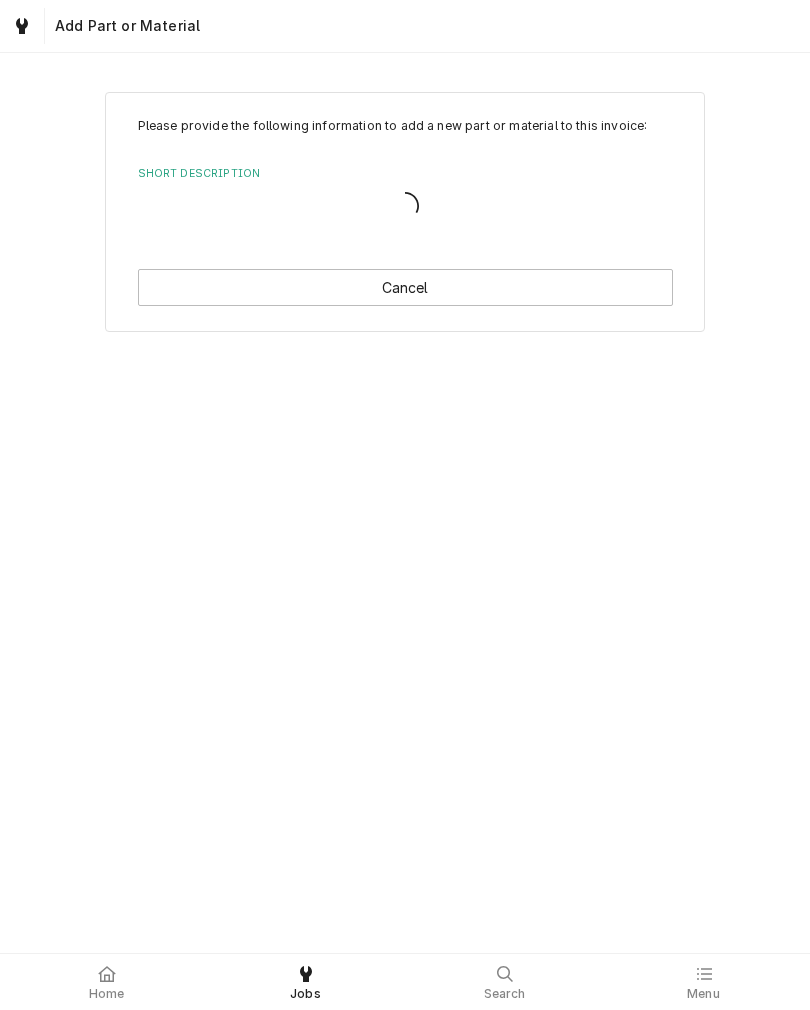 scroll, scrollTop: 0, scrollLeft: 0, axis: both 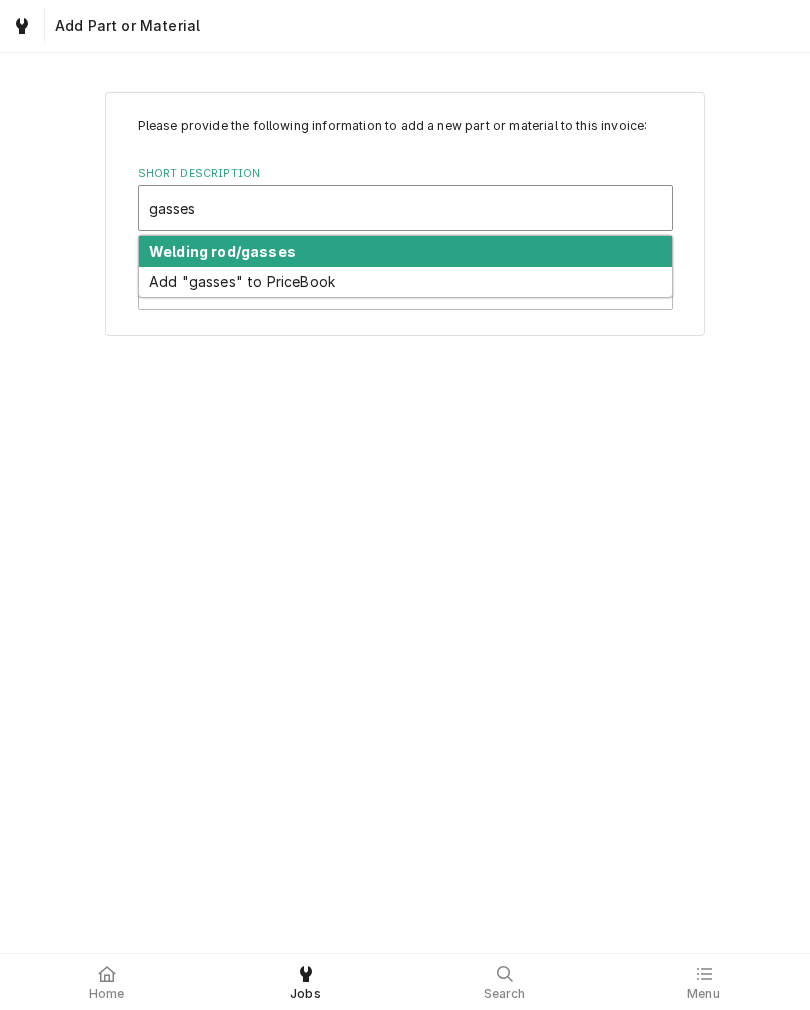 click on "Welding rod/gasses" at bounding box center (222, 251) 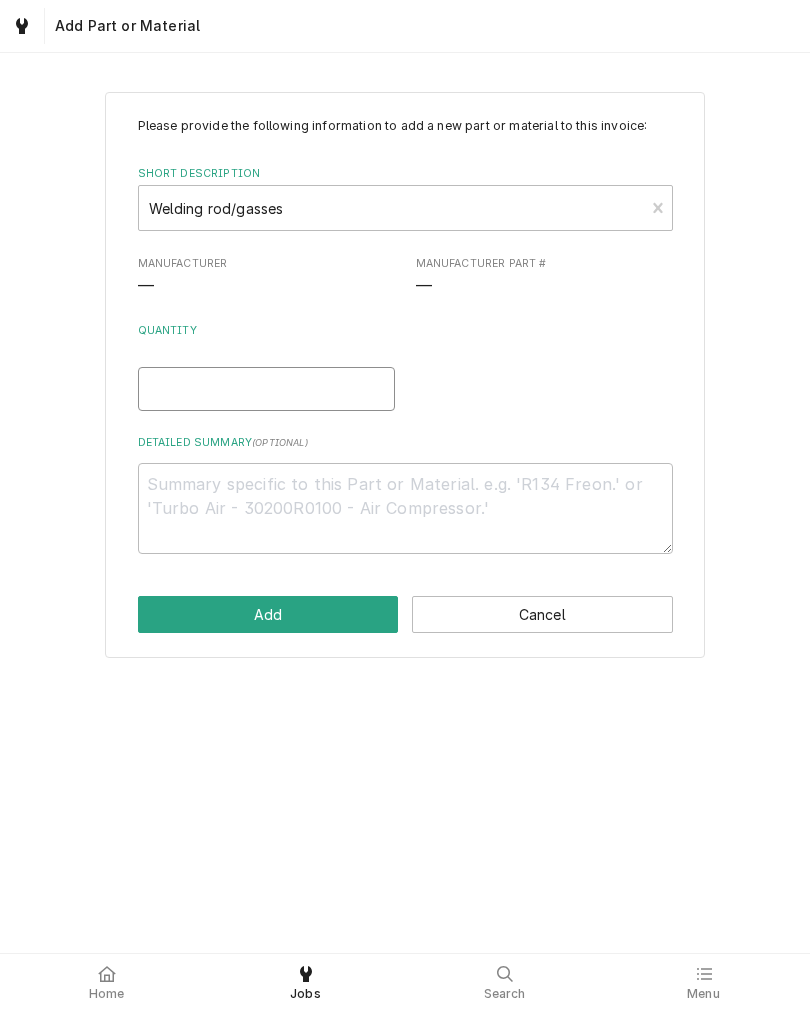 click on "Quantity" at bounding box center (266, 389) 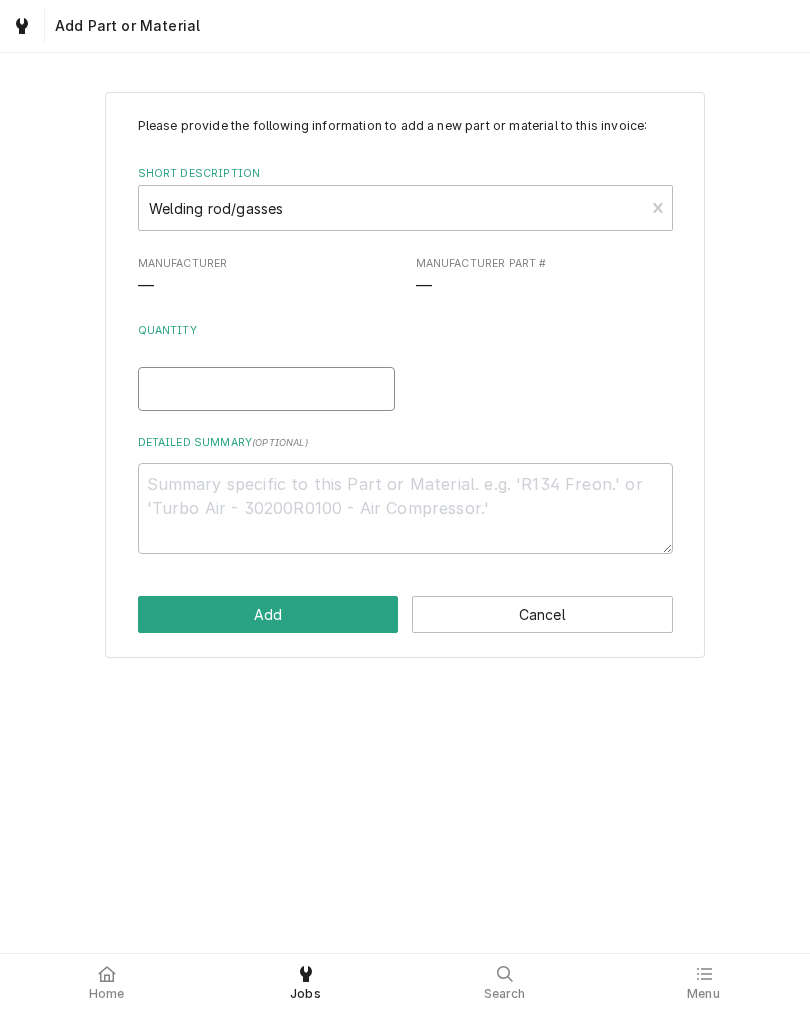 type on "x" 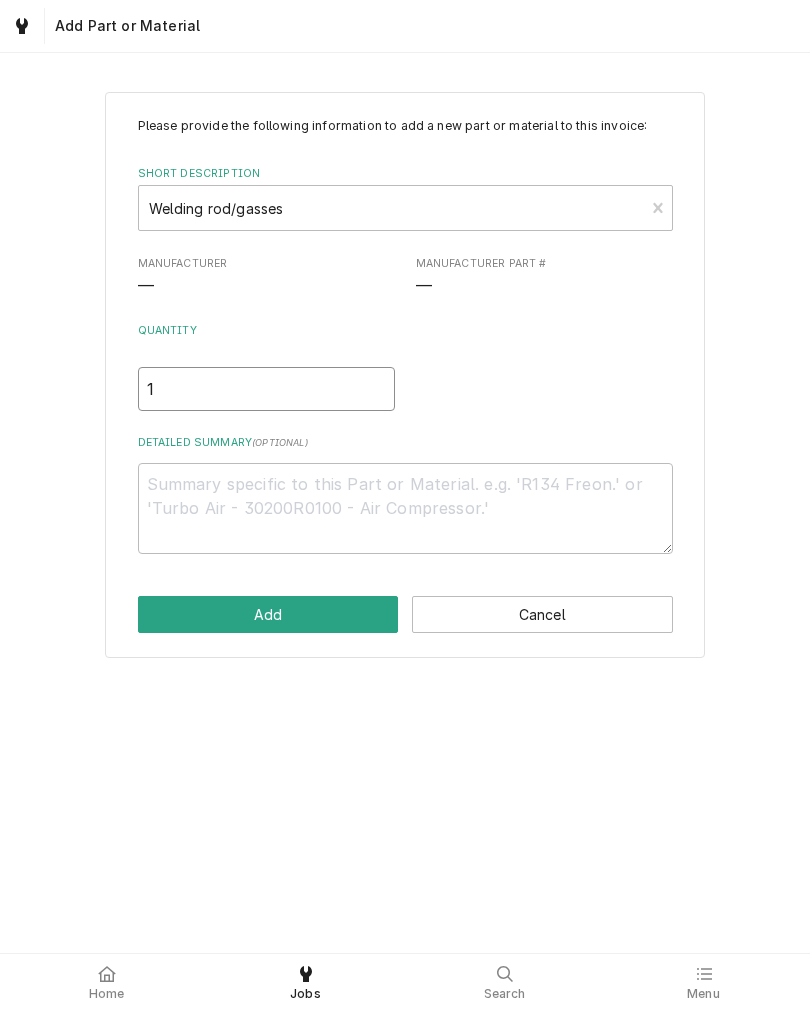 type on "1" 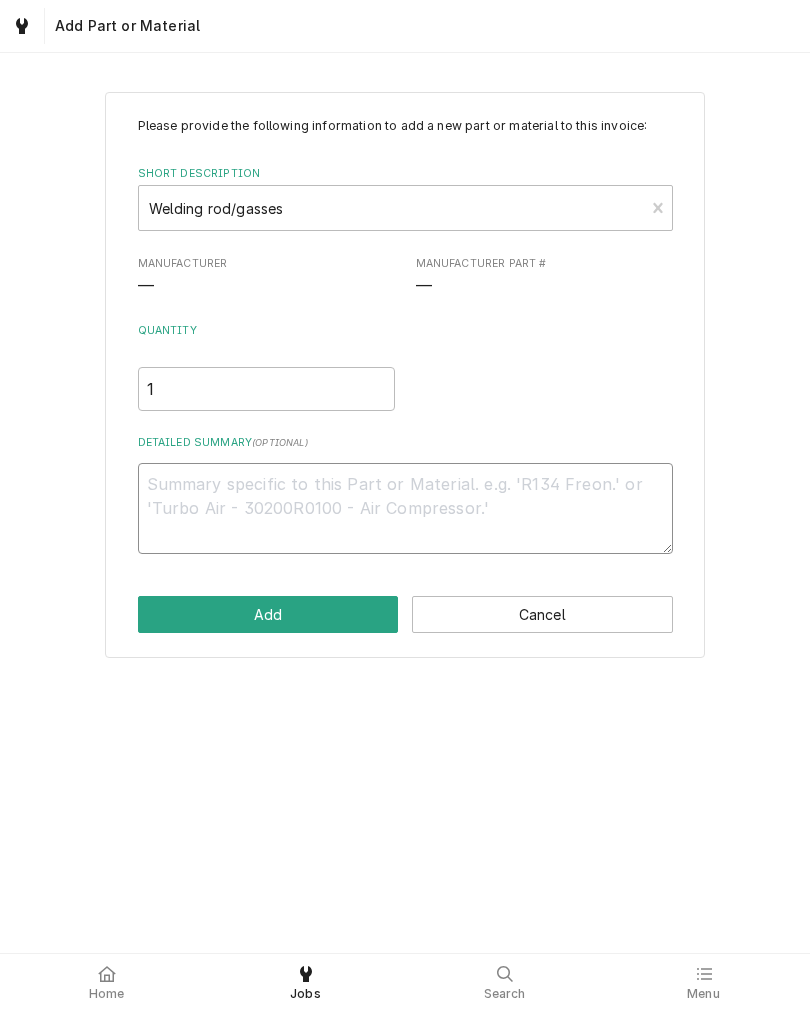 click on "Detailed Summary  ( optional )" at bounding box center [405, 508] 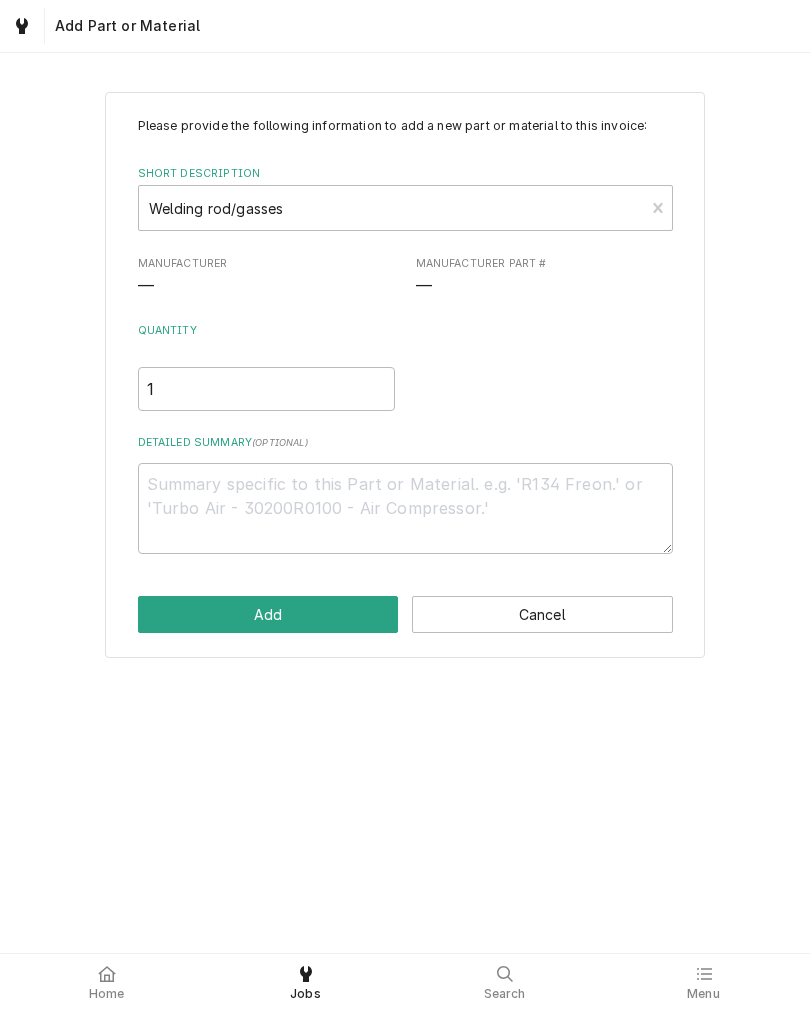 click on "Add" at bounding box center (268, 614) 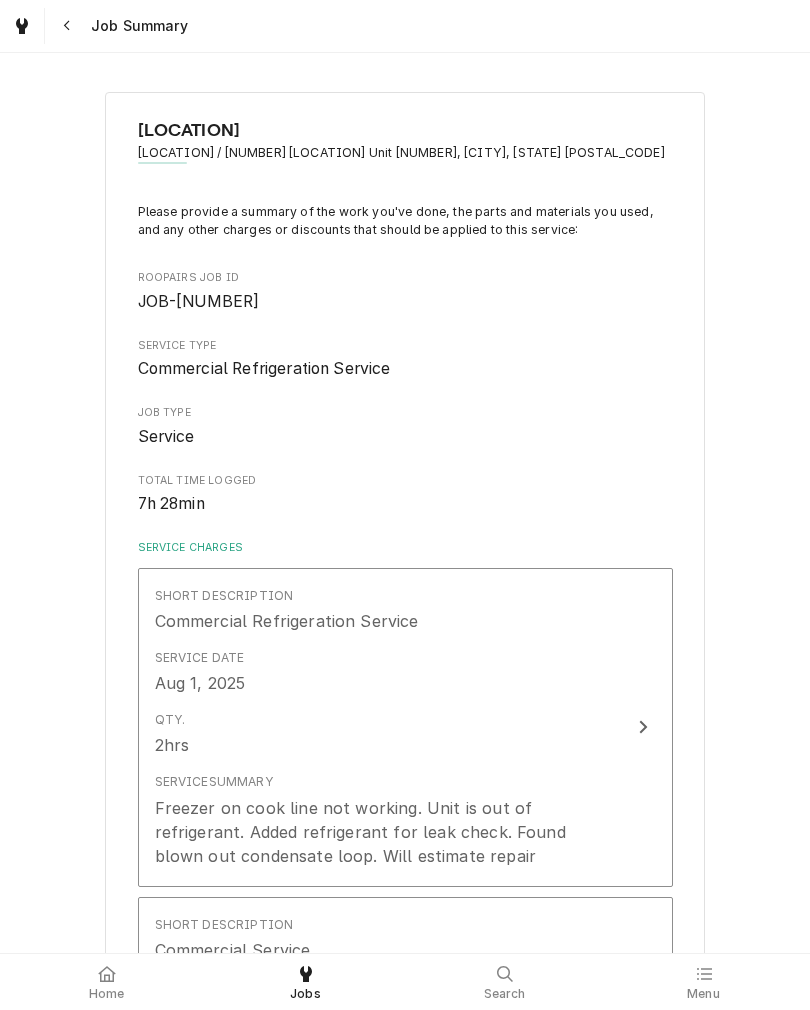 scroll, scrollTop: 1607, scrollLeft: 0, axis: vertical 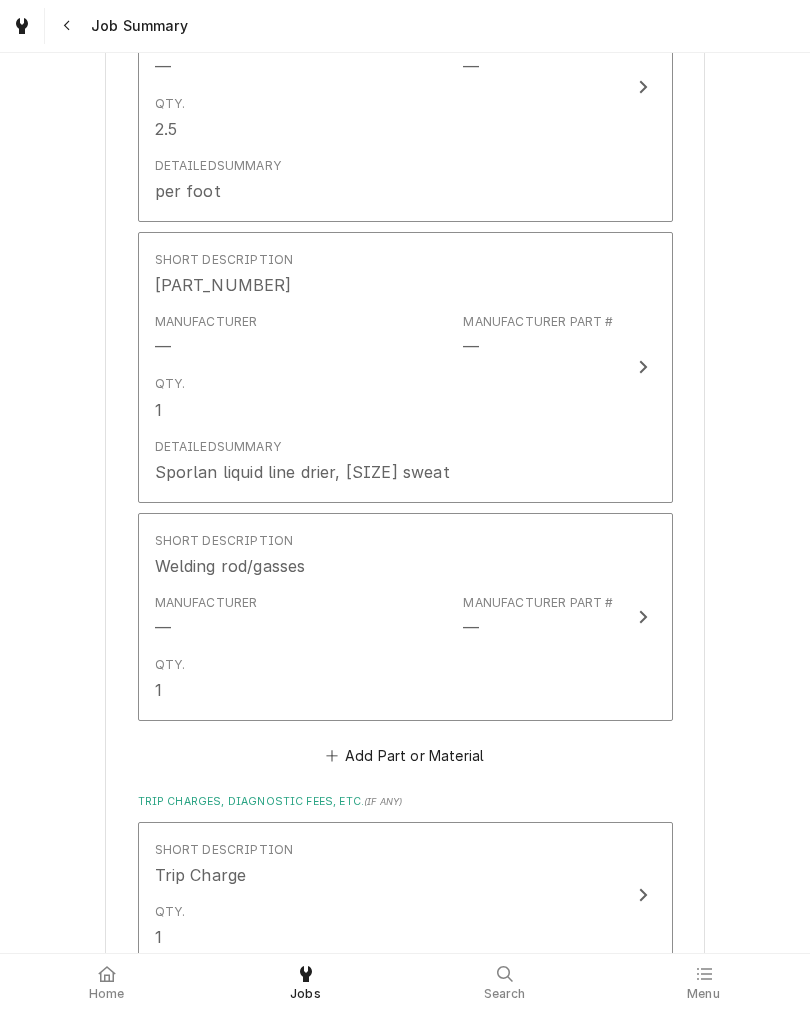 click on "Add Part or Material" at bounding box center [404, 756] 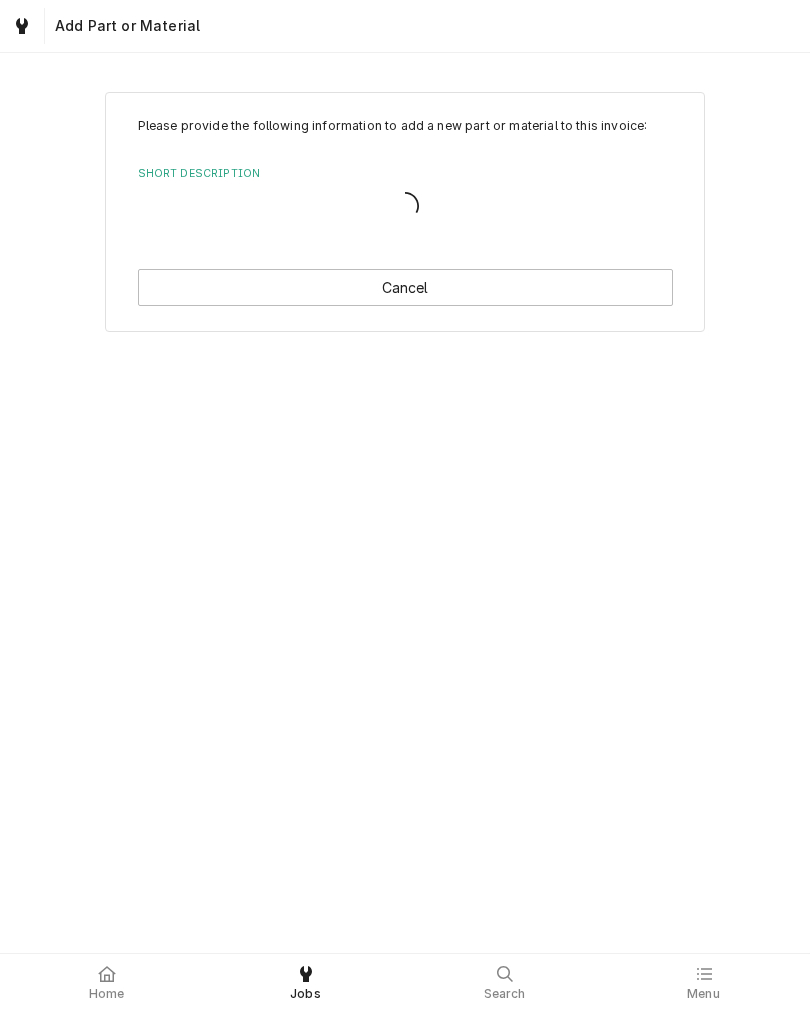 scroll, scrollTop: 0, scrollLeft: 0, axis: both 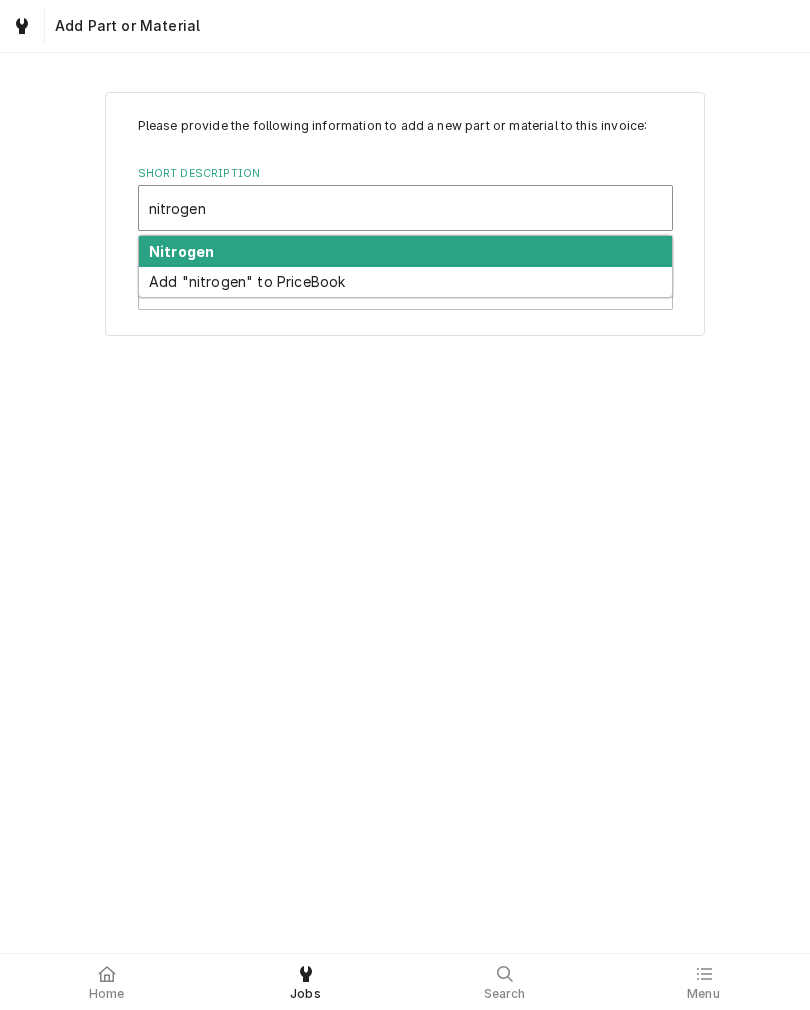 click on "Nitrogen" at bounding box center (181, 251) 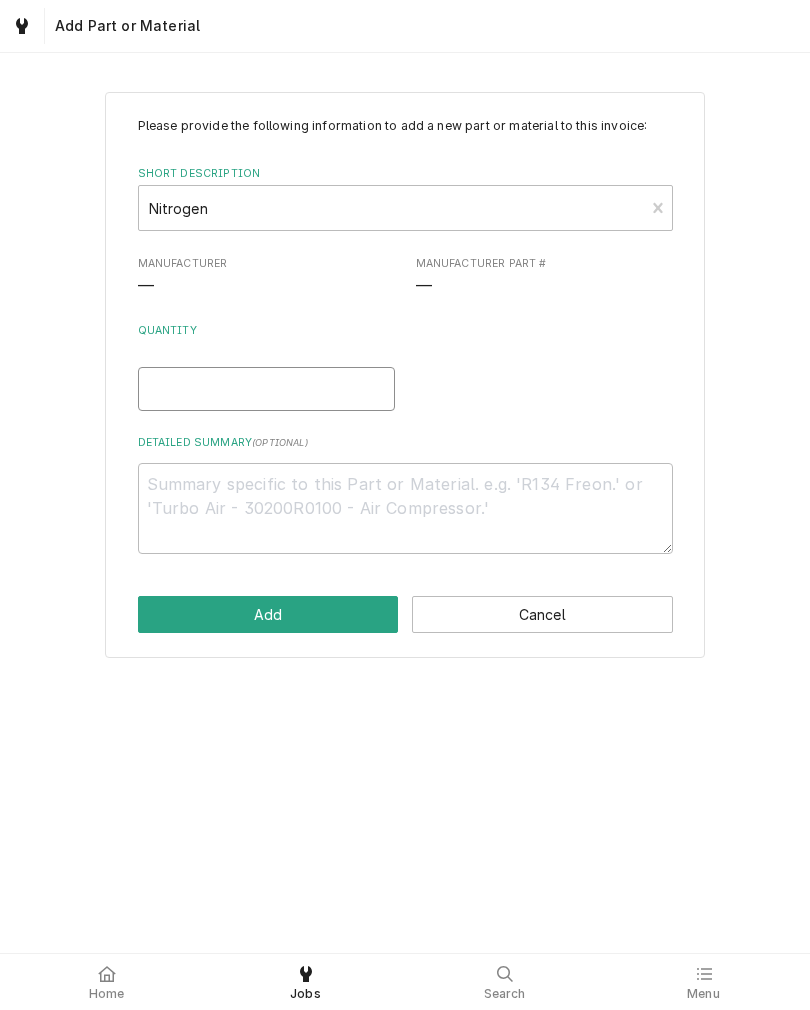 click on "Quantity" at bounding box center [266, 389] 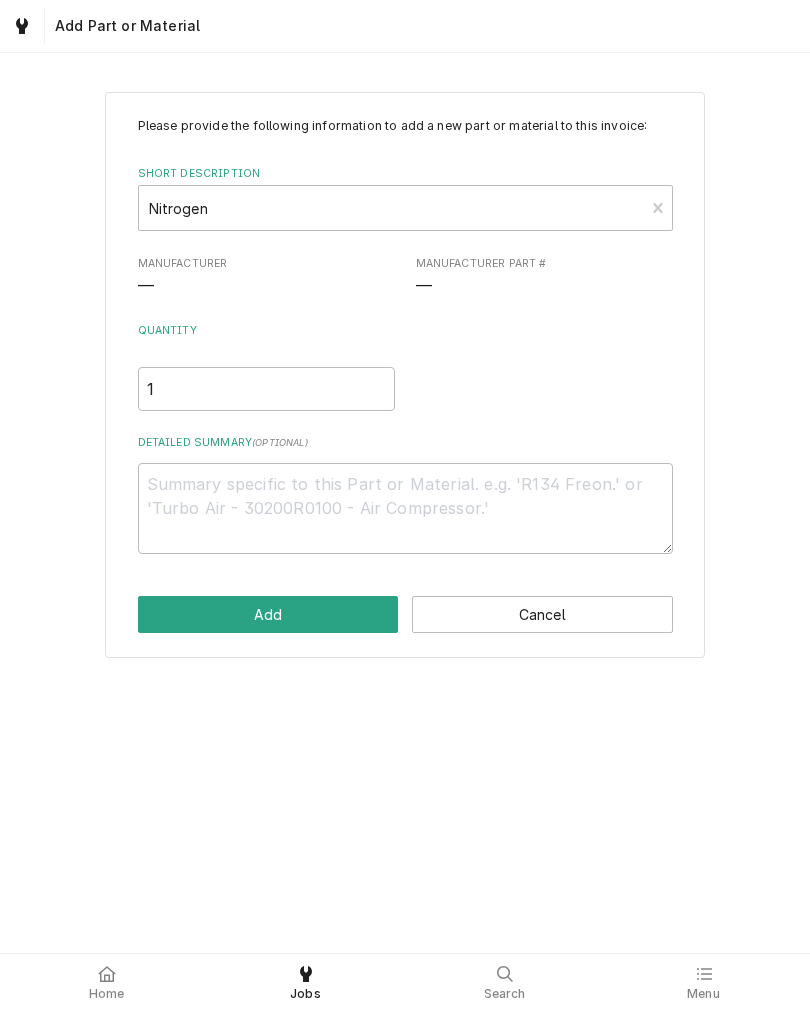 click on "Add" at bounding box center [268, 614] 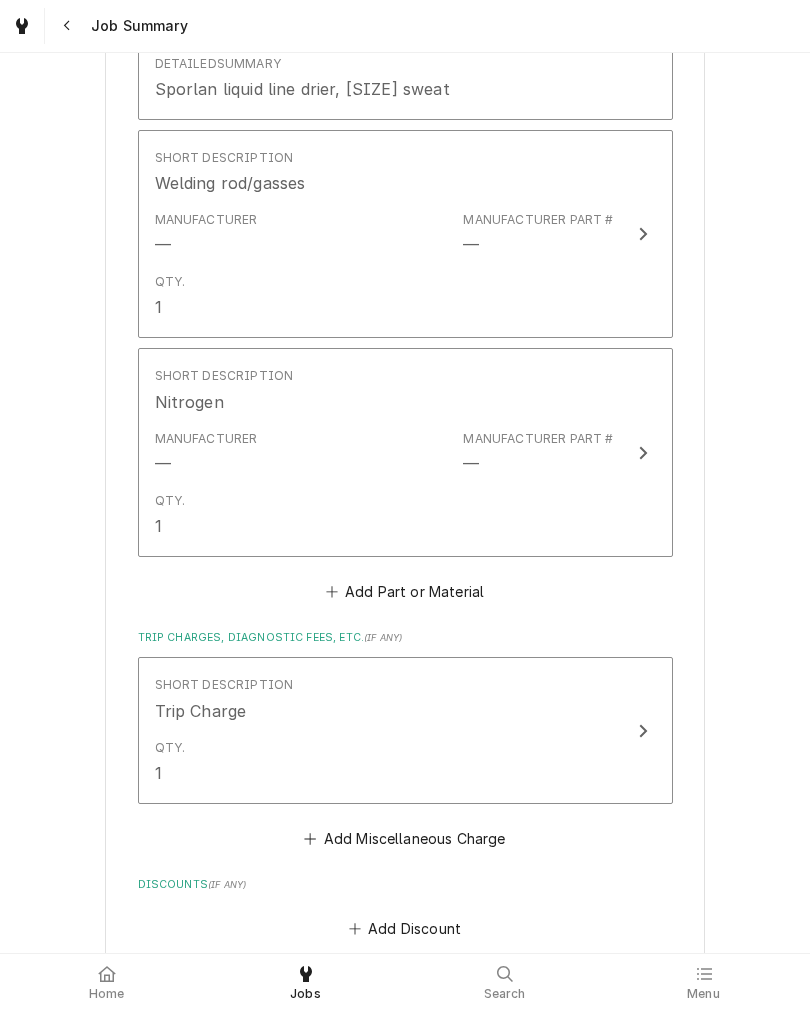 scroll, scrollTop: 1991, scrollLeft: 0, axis: vertical 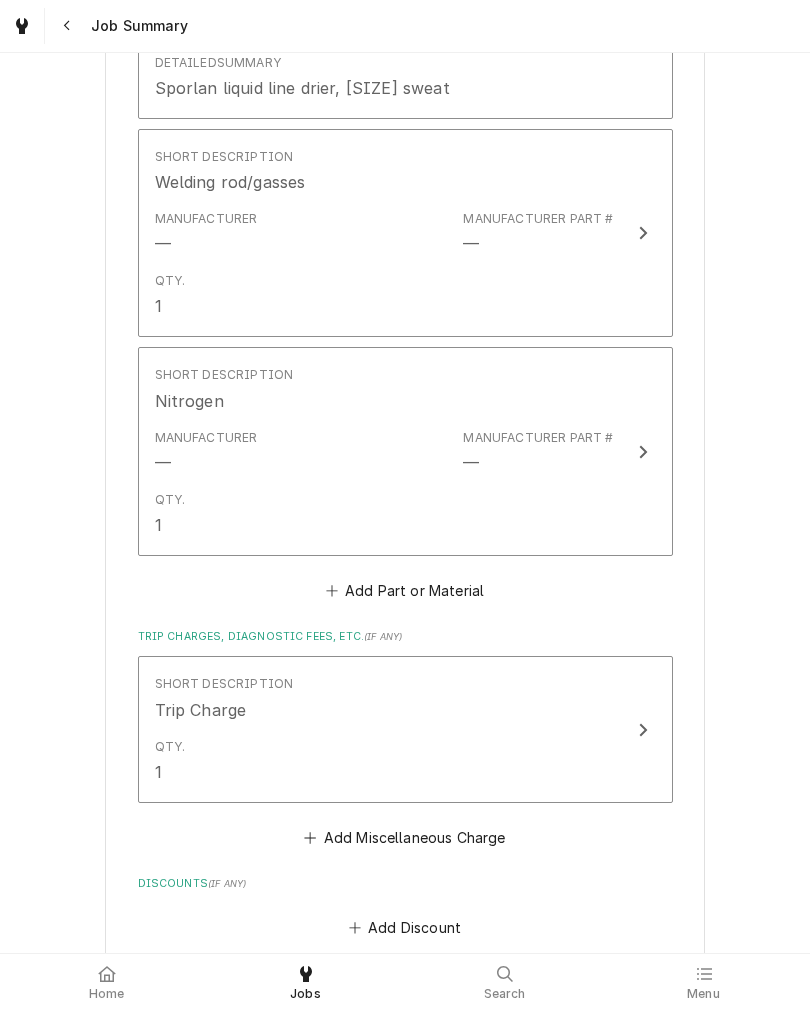 click on "Add Part or Material" at bounding box center (404, 590) 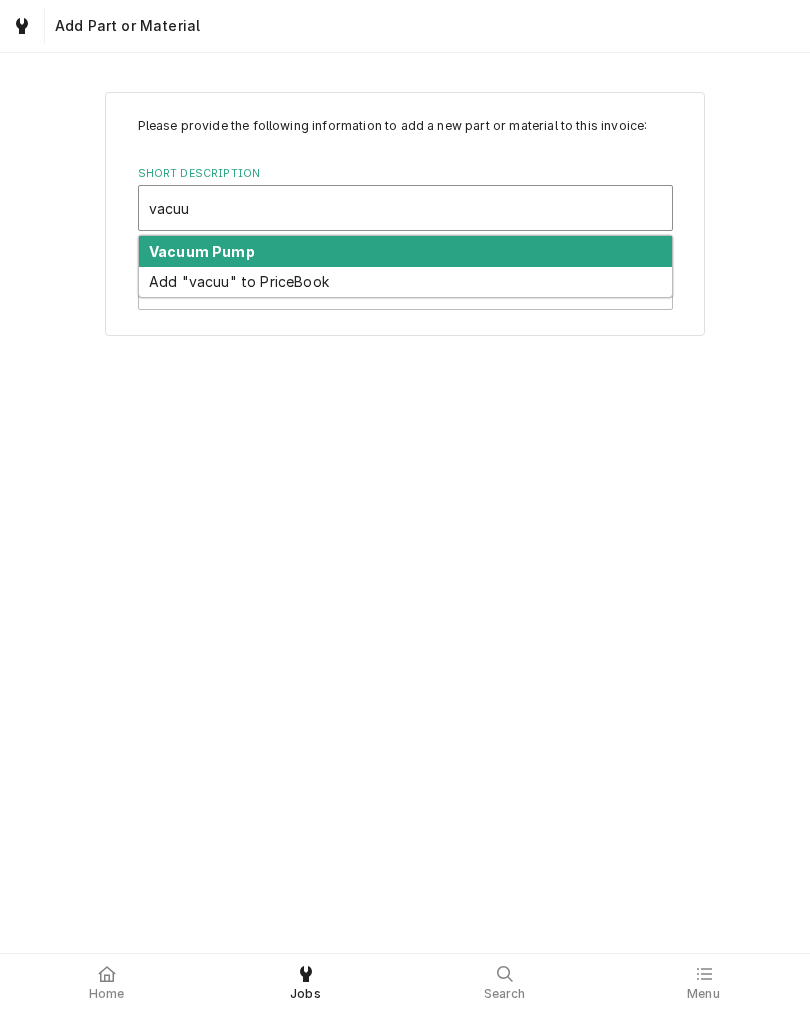 click on "Vacuum Pump" at bounding box center [202, 251] 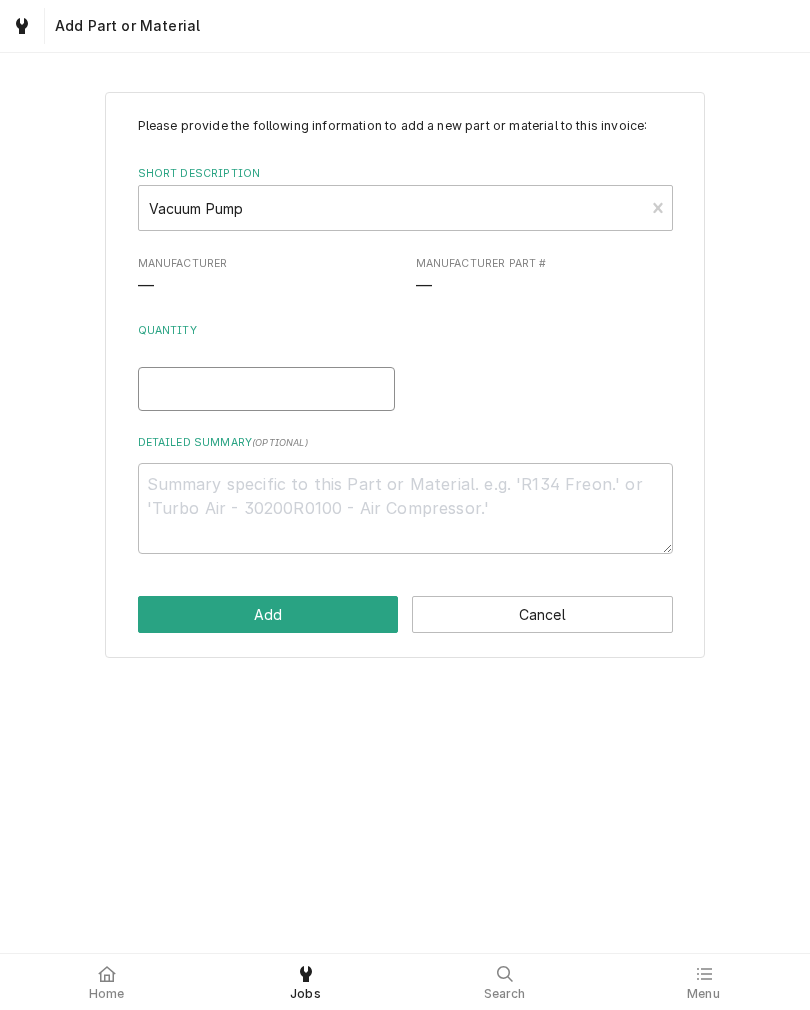 click on "Quantity" at bounding box center (266, 389) 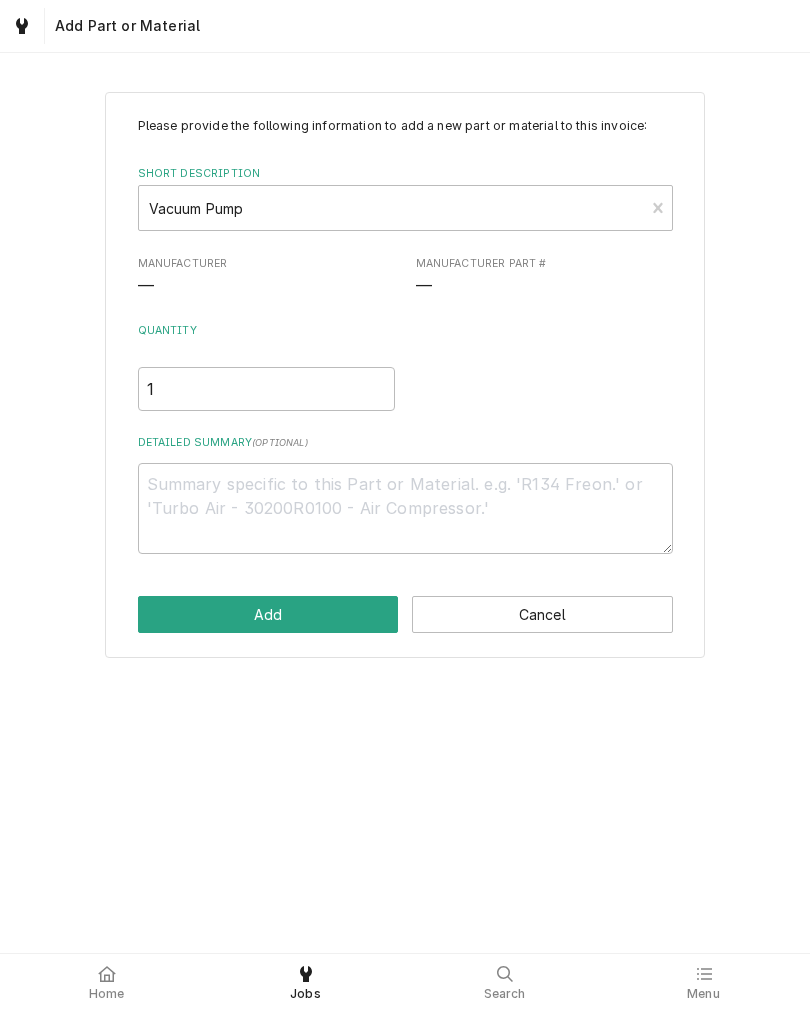 click on "Add" at bounding box center [268, 614] 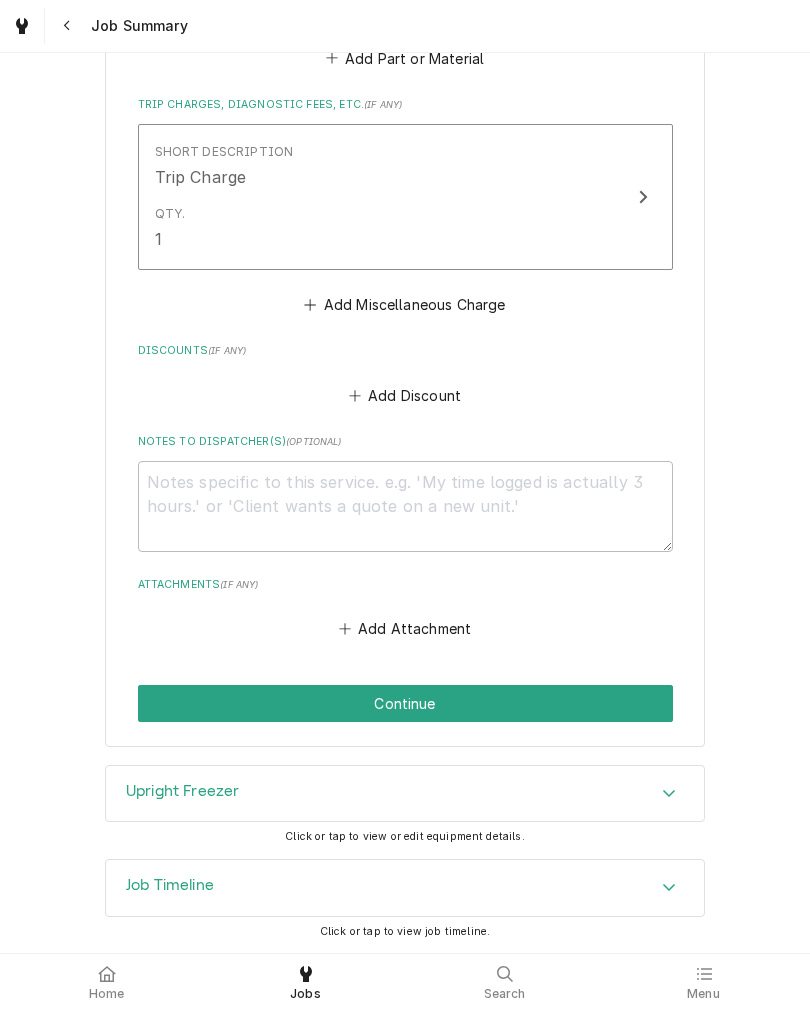 scroll, scrollTop: 2756, scrollLeft: 0, axis: vertical 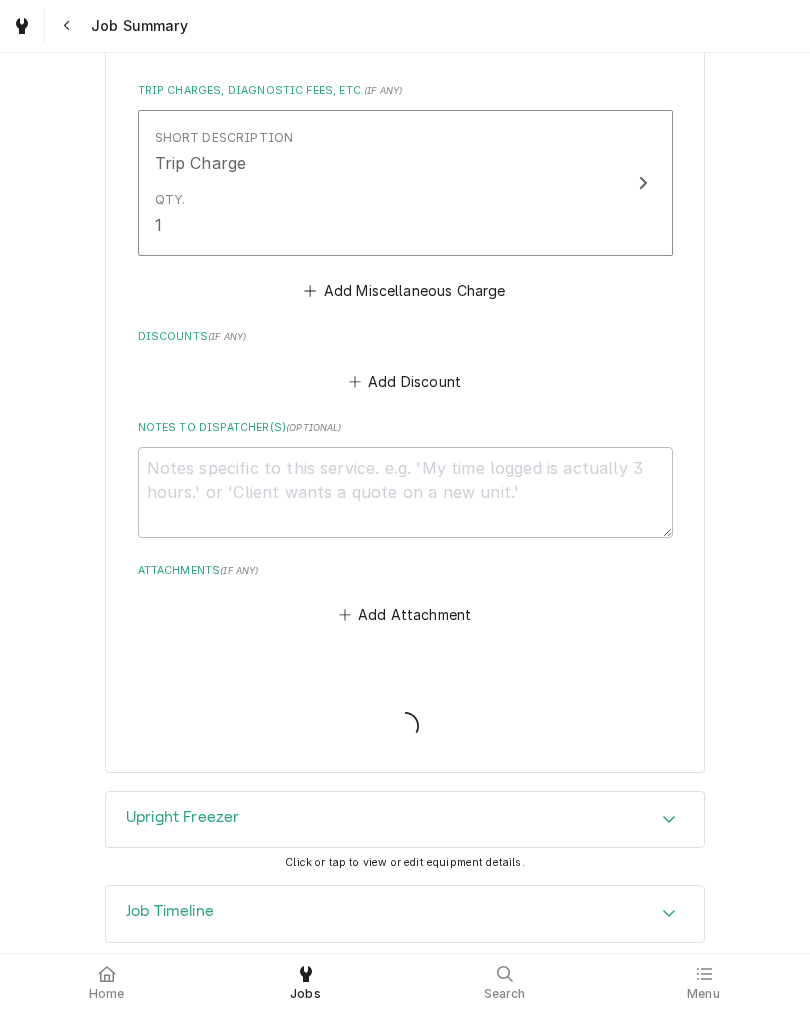 type on "x" 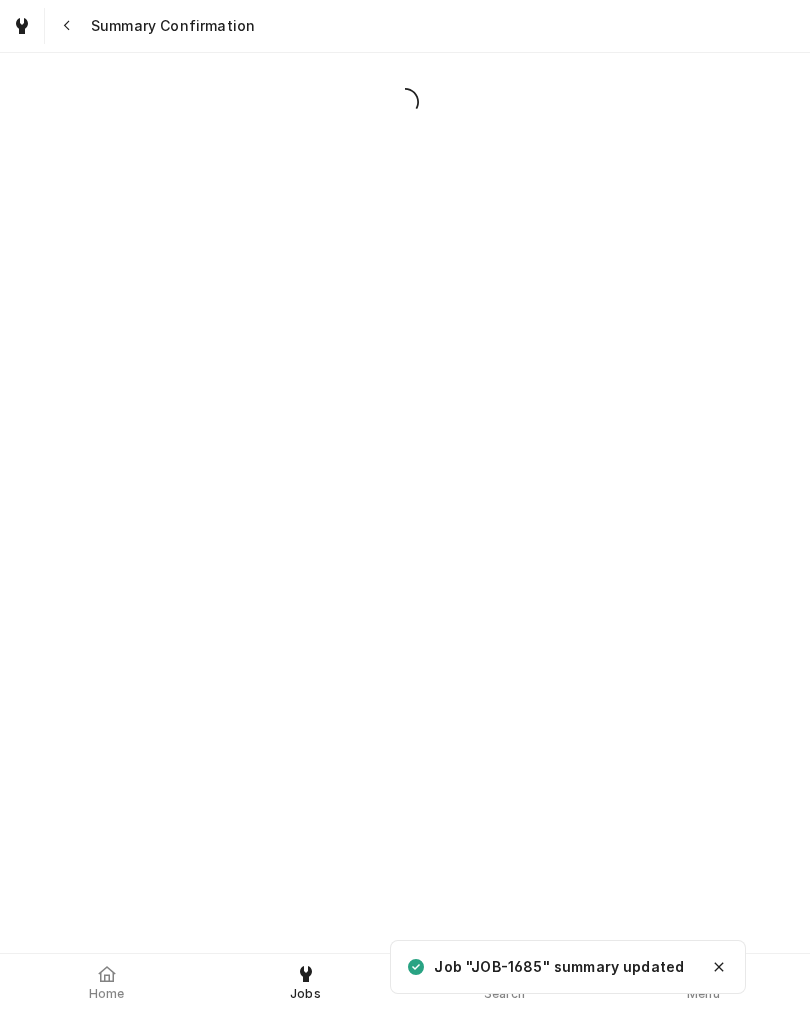 scroll, scrollTop: 0, scrollLeft: 0, axis: both 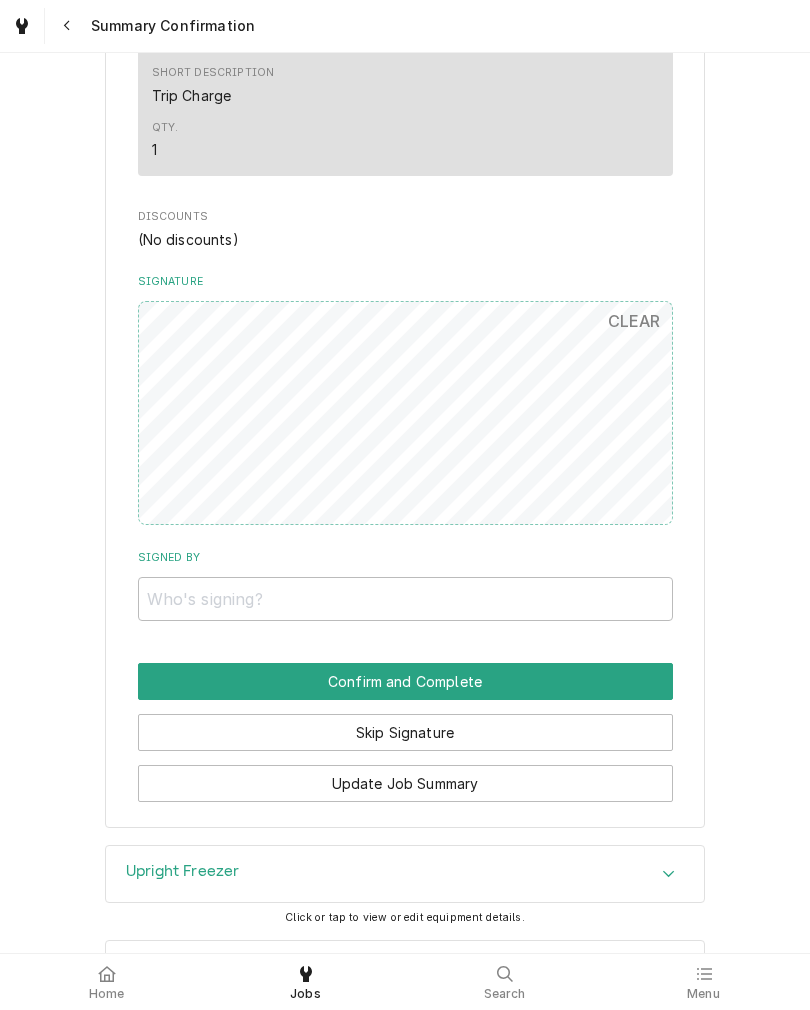click on "Update Job Summary" at bounding box center (405, 783) 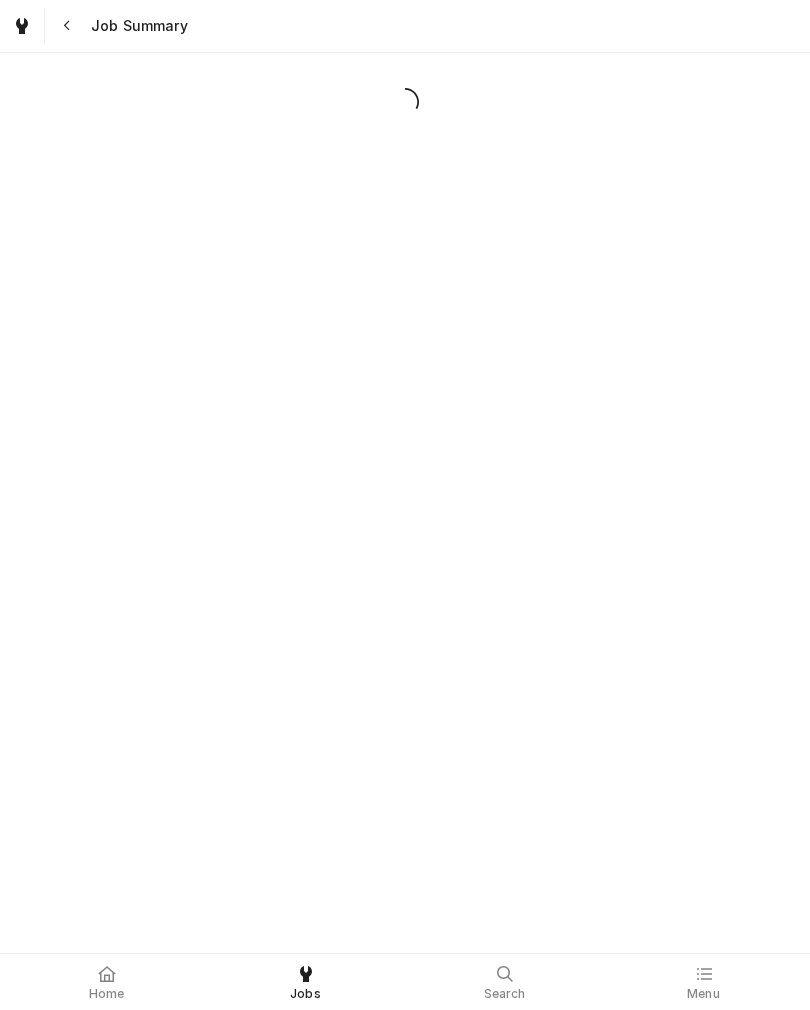 scroll, scrollTop: 0, scrollLeft: 0, axis: both 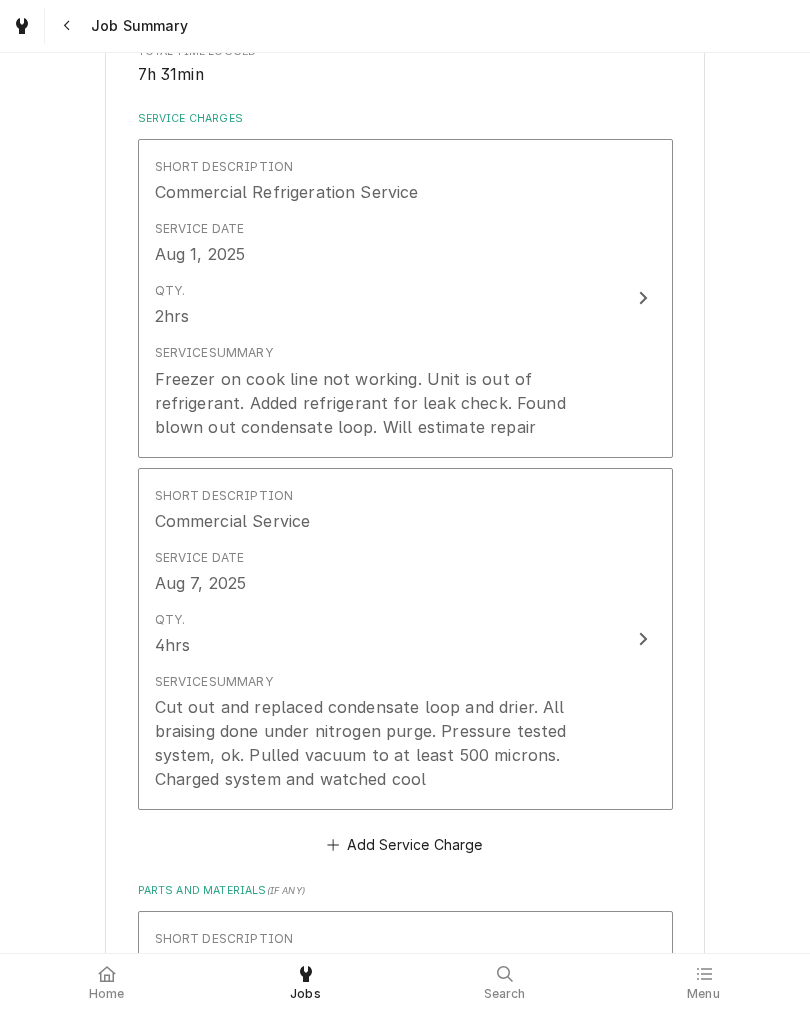 click on "Qty. 4hrs" at bounding box center (384, 634) 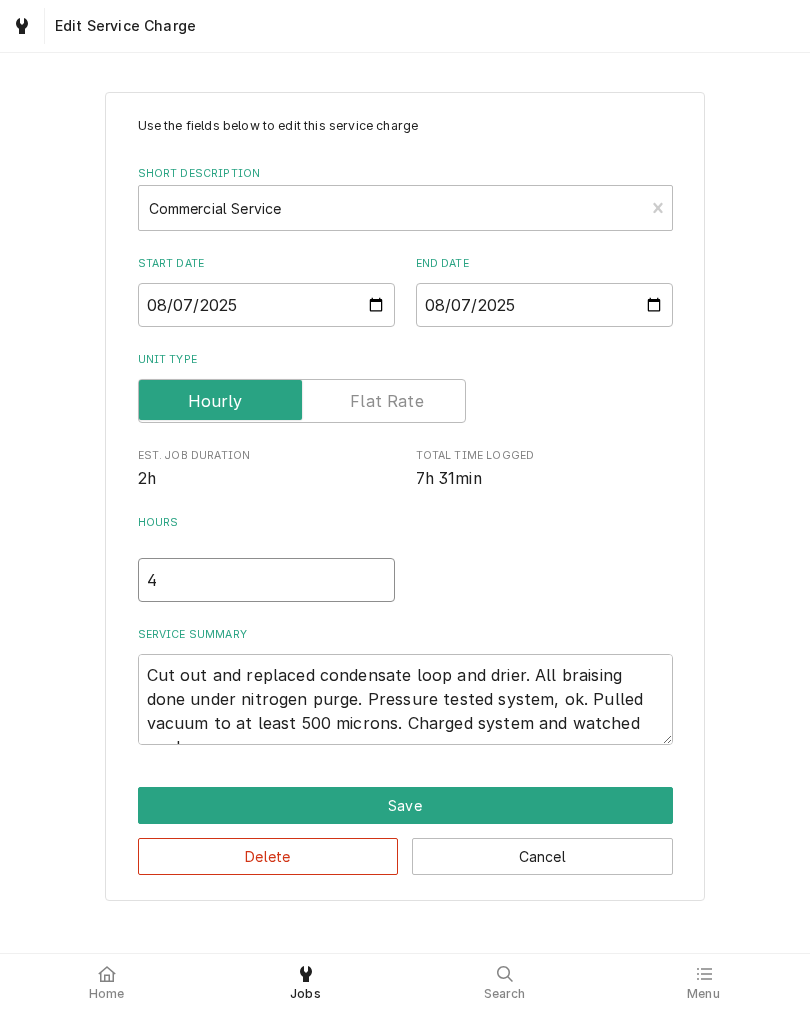 click on "4" at bounding box center [266, 580] 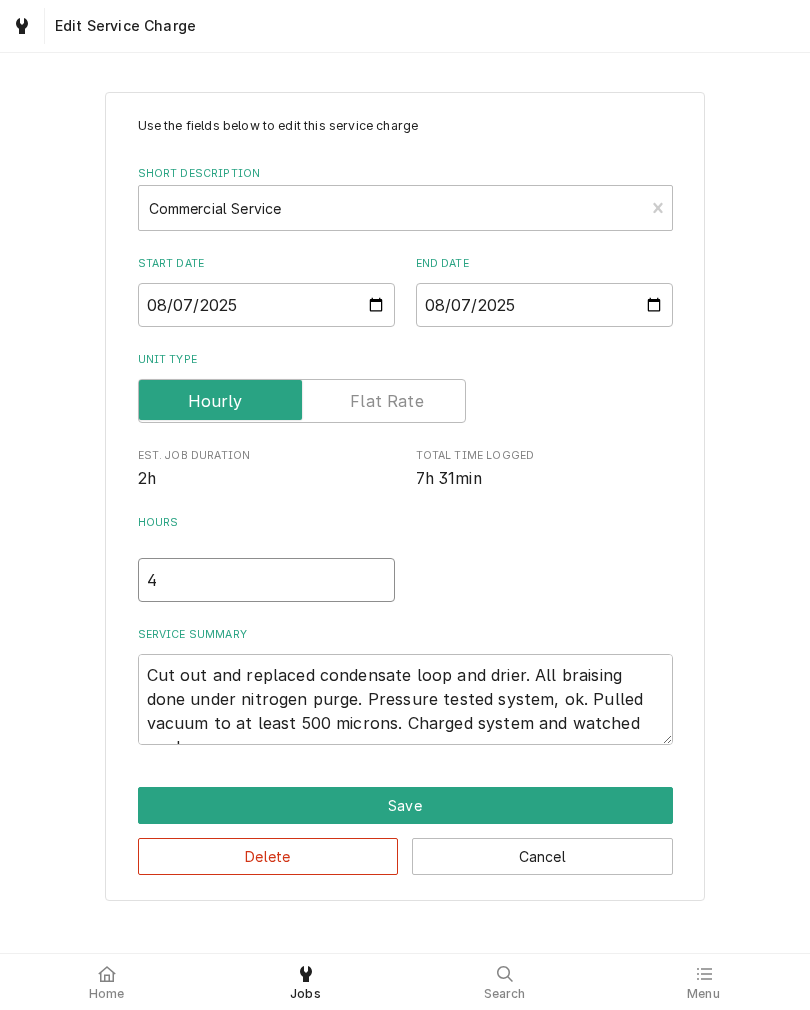 type on "x" 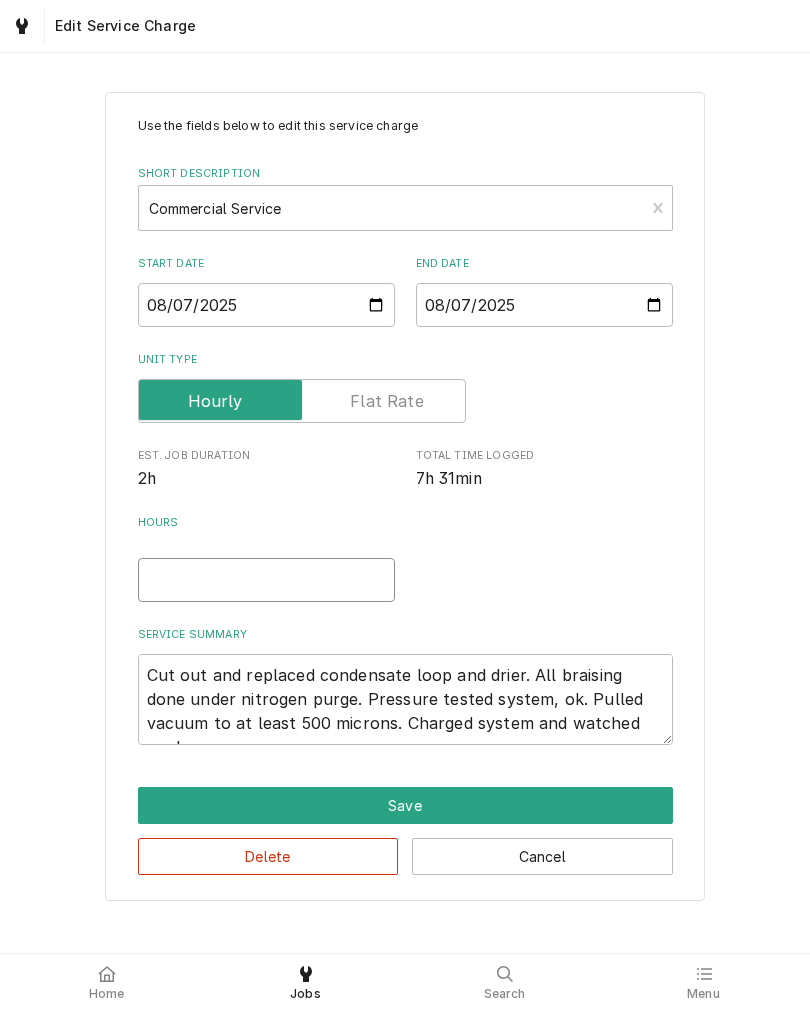 type on "x" 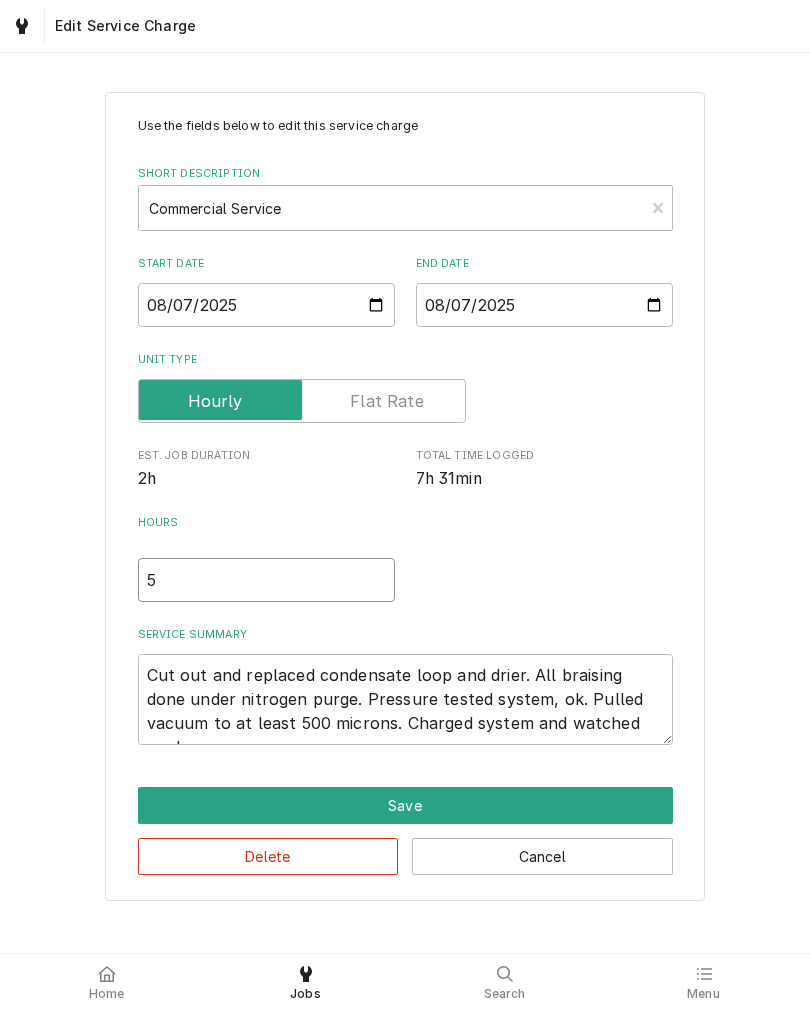 type on "x" 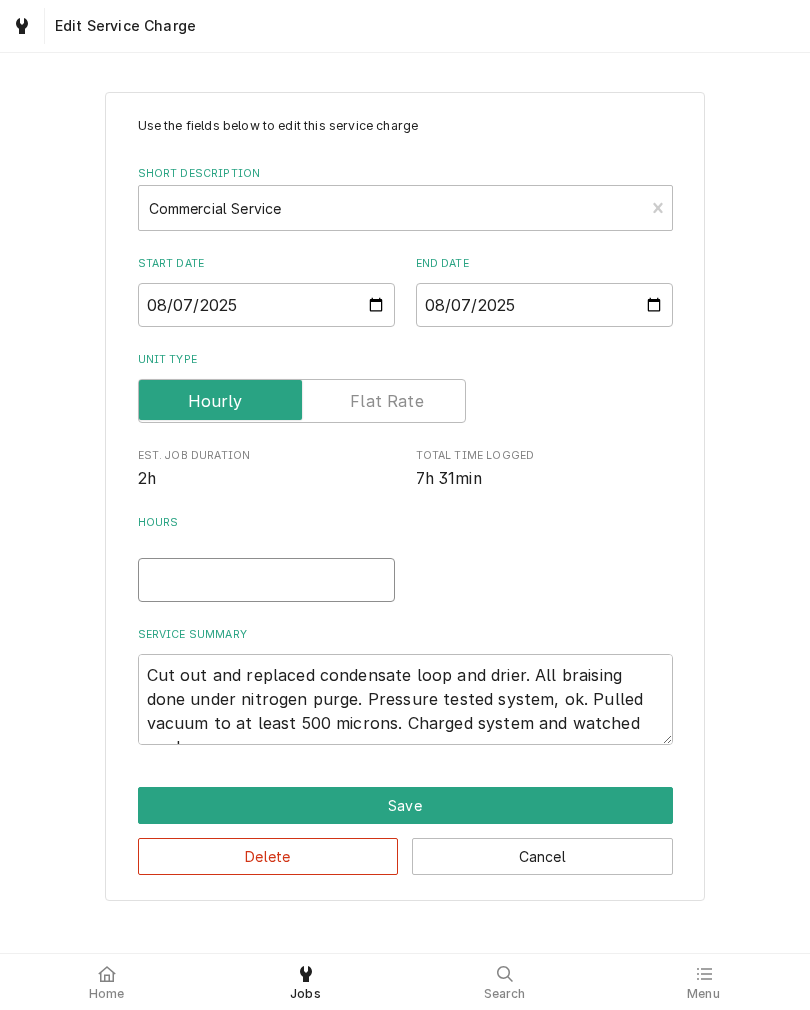 type on "x" 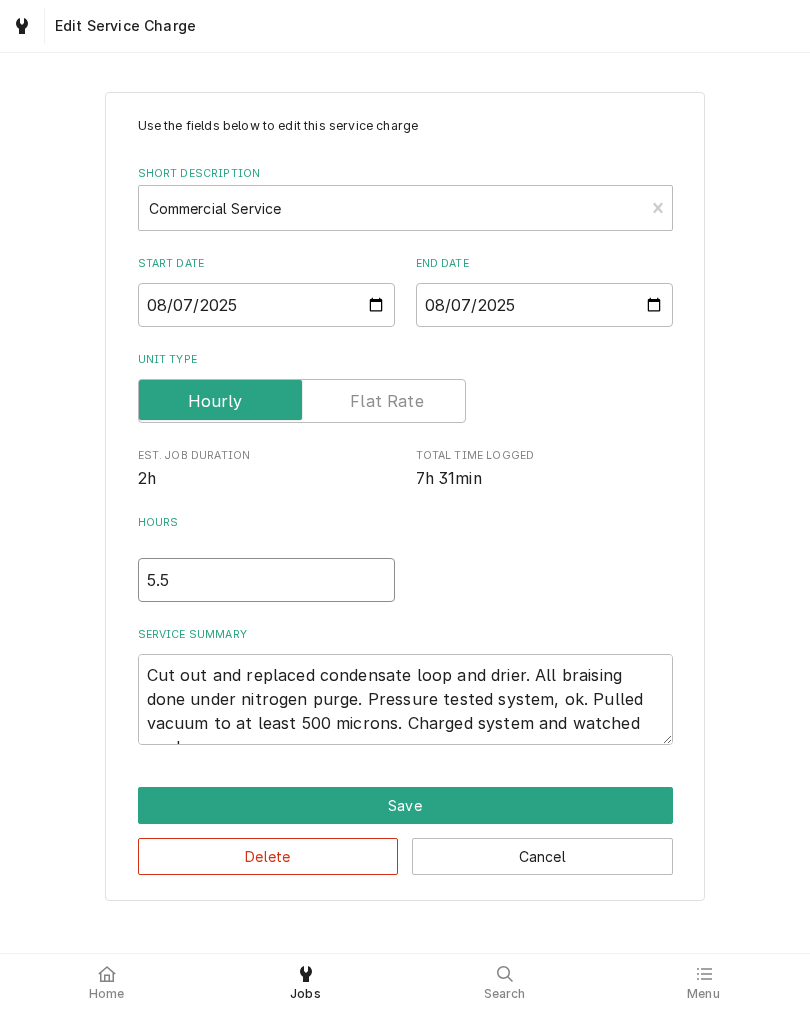 type on "5.5" 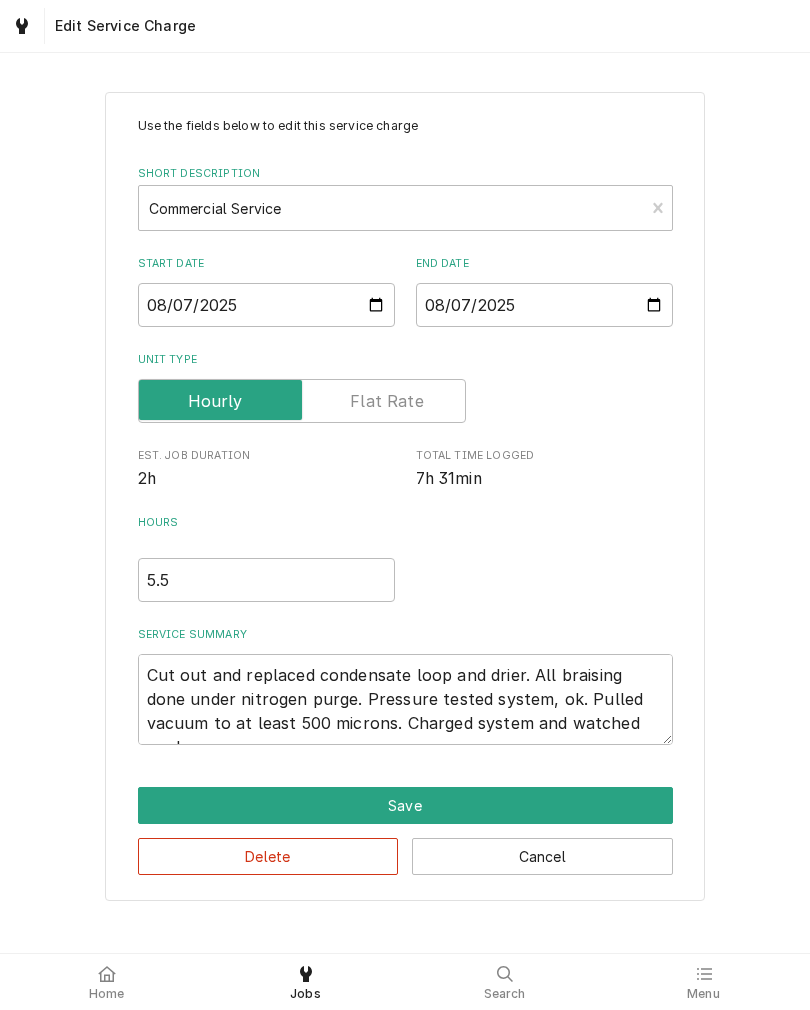 click on "Use the fields below to edit this service charge Short Description Commercial Service Start Date 2025-08-07 End Date 2025-08-07 Unit Type Est. Job Duration 2h Total Time Logged 7h 31min Hours 5.5 Service Summary Cut out and replaced condensate loop and drier. All braising done under nitrogen purge. Pressure tested system, ok. Pulled vacuum to at least 500 microns. Charged system and watched cool Save Delete Cancel" at bounding box center (405, 496) 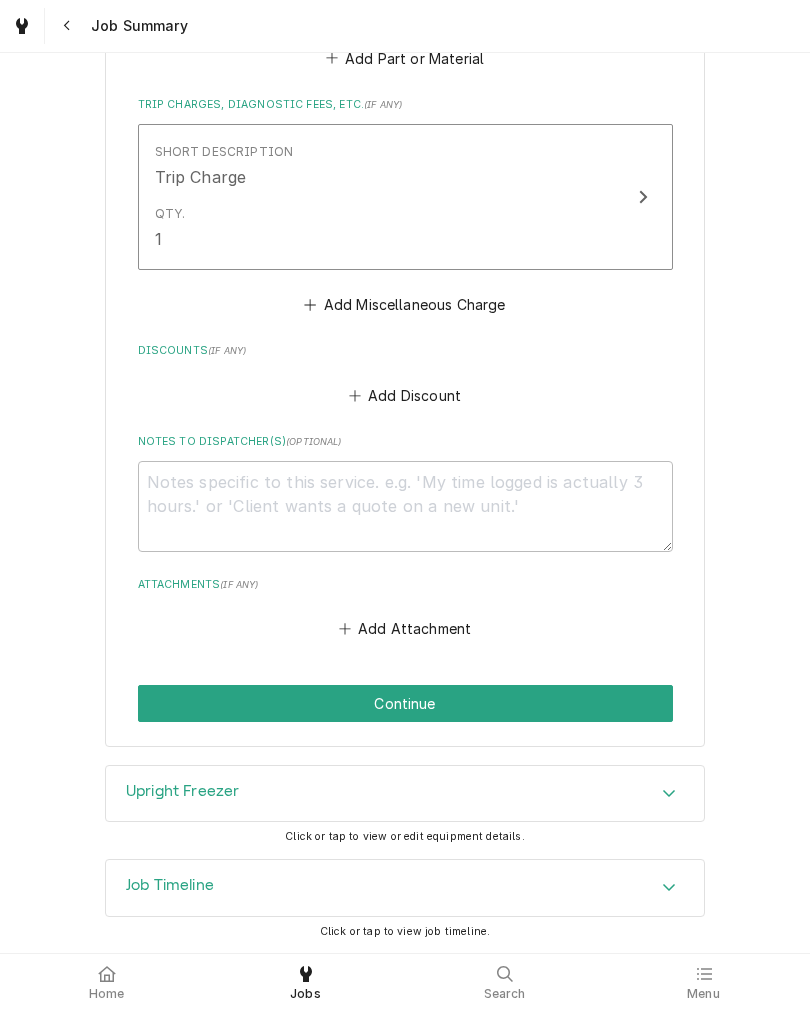 scroll, scrollTop: 2756, scrollLeft: 0, axis: vertical 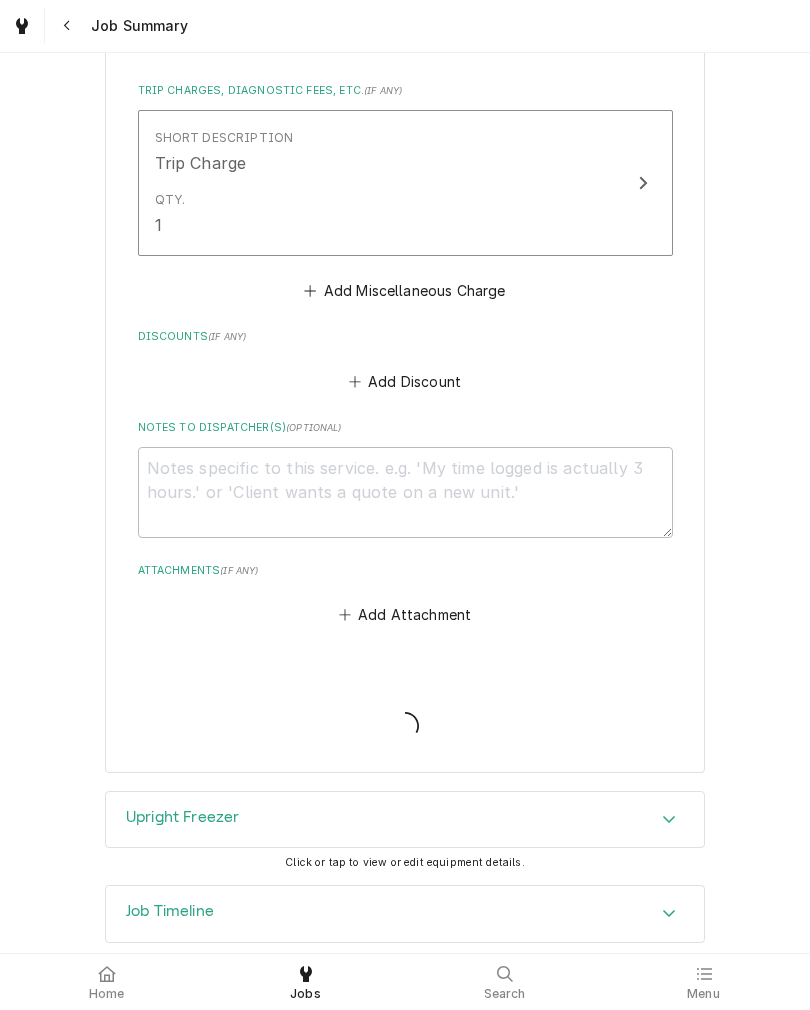 type on "x" 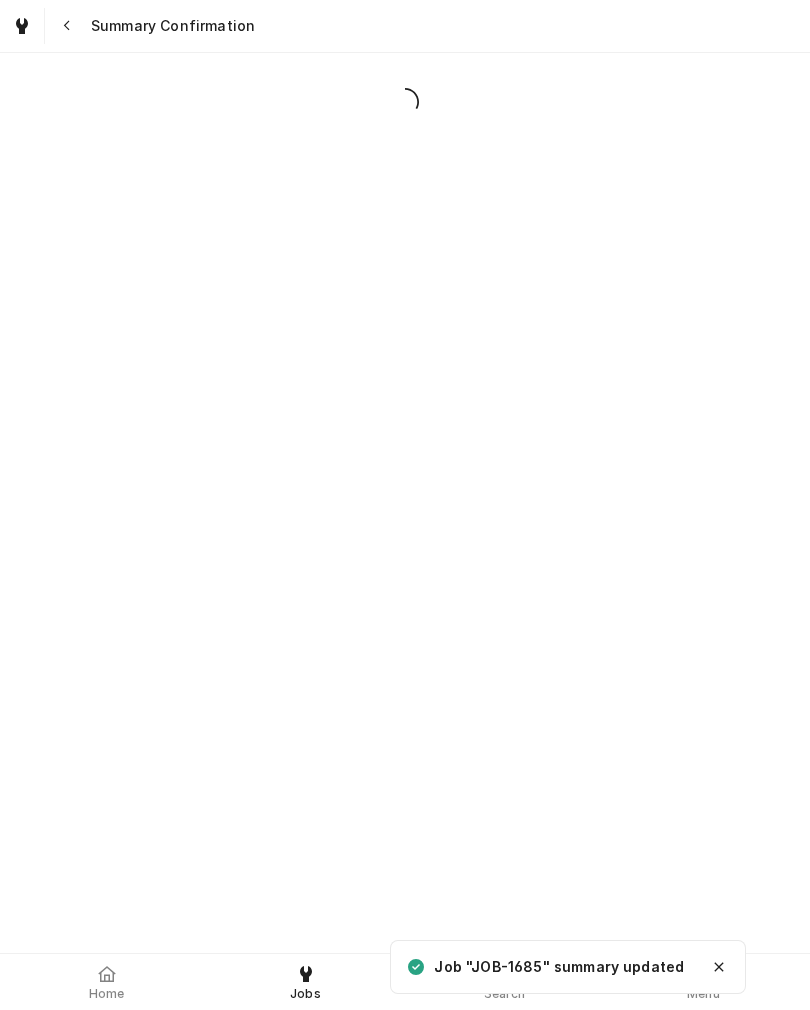 scroll, scrollTop: 0, scrollLeft: 0, axis: both 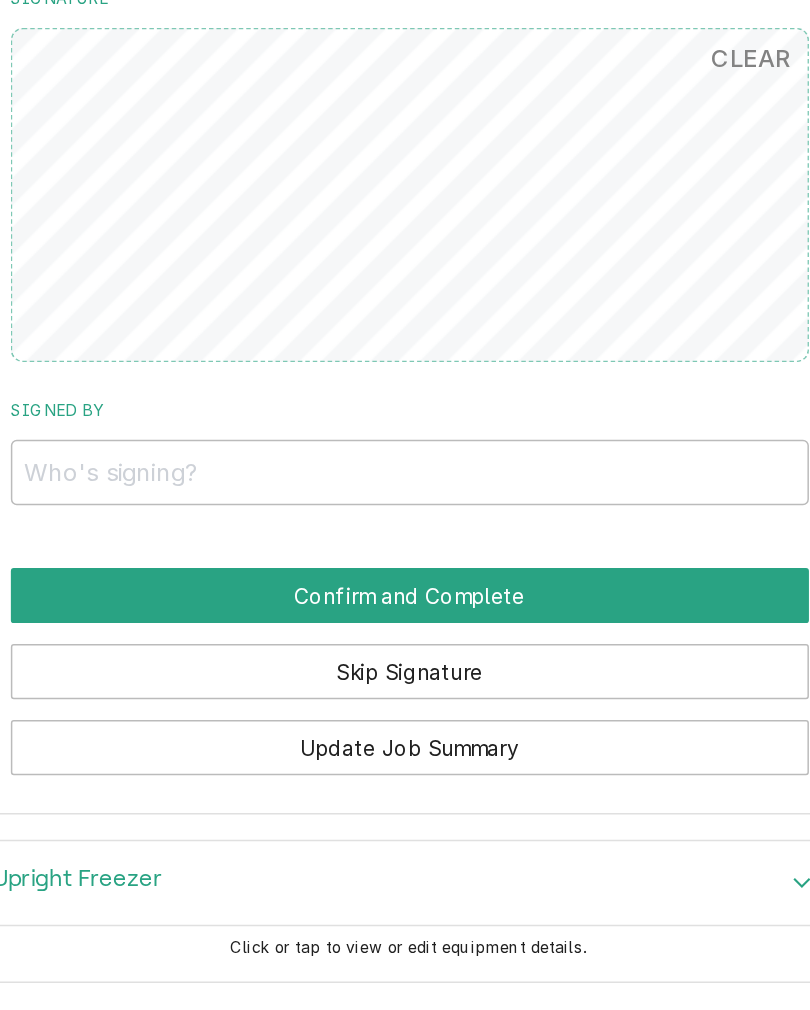 click on "Mouth of the South Mouth of the South - Lakeside / 16909 Lakeside Hills Plaza Unit 118, Omaha, NE 68130 Please have Mouth of the South review the work summary and provide a signature to complete this service: Roopairs Job ID JOB-1685 Service Type Commercial Refrigeration Service Job Type Service Total Time Logged 7h 31min Service Charges Short Description Commercial Refrigeration Service Service Date Aug 1, 2025 Qty. 2hrs Service  Summary Freezer on cook line not working. Unit is out of refrigerant. Added refrigerant for leak check. Found blown out condensate loop. Will estimate repair Short Description Commercial Service Service Date Aug 7, 2025 Qty. 5.5hrs Service  Summary Cut out and replaced condensate loop and drier. All braising done under nitrogen purge. Pressure tested system, ok. Pulled vacuum to at least 500 microns. Charged system and watched cool Parts and Materials Short Description 1/4 refrigerant access port Manufacturer — Manufacturer Part # — Qty. 2 Short Description Nitrogen Manufacturer" at bounding box center [405, -825] 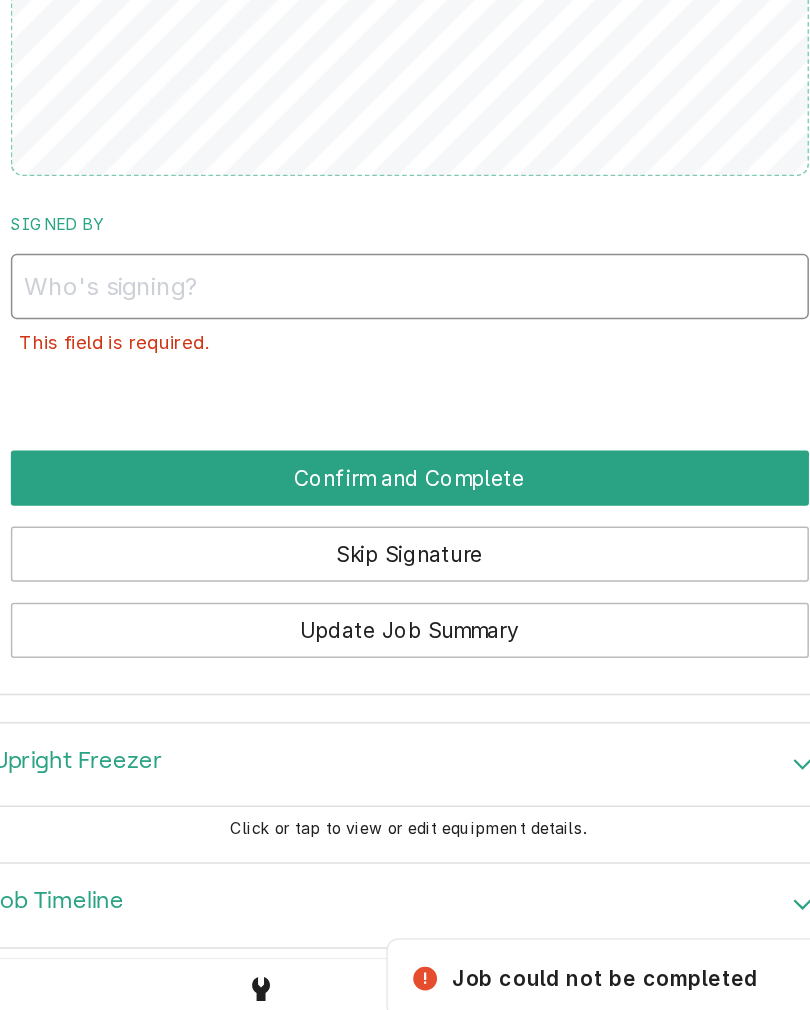 click on "Signed By" at bounding box center (405, 503) 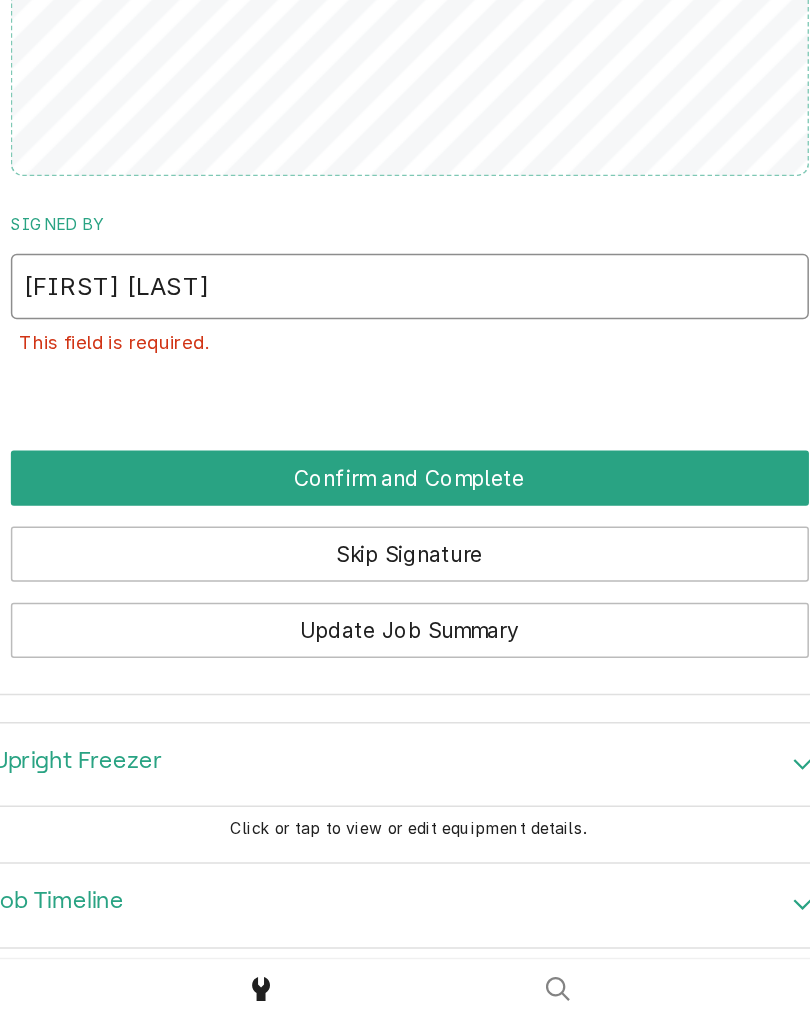 type on "Jill mosier" 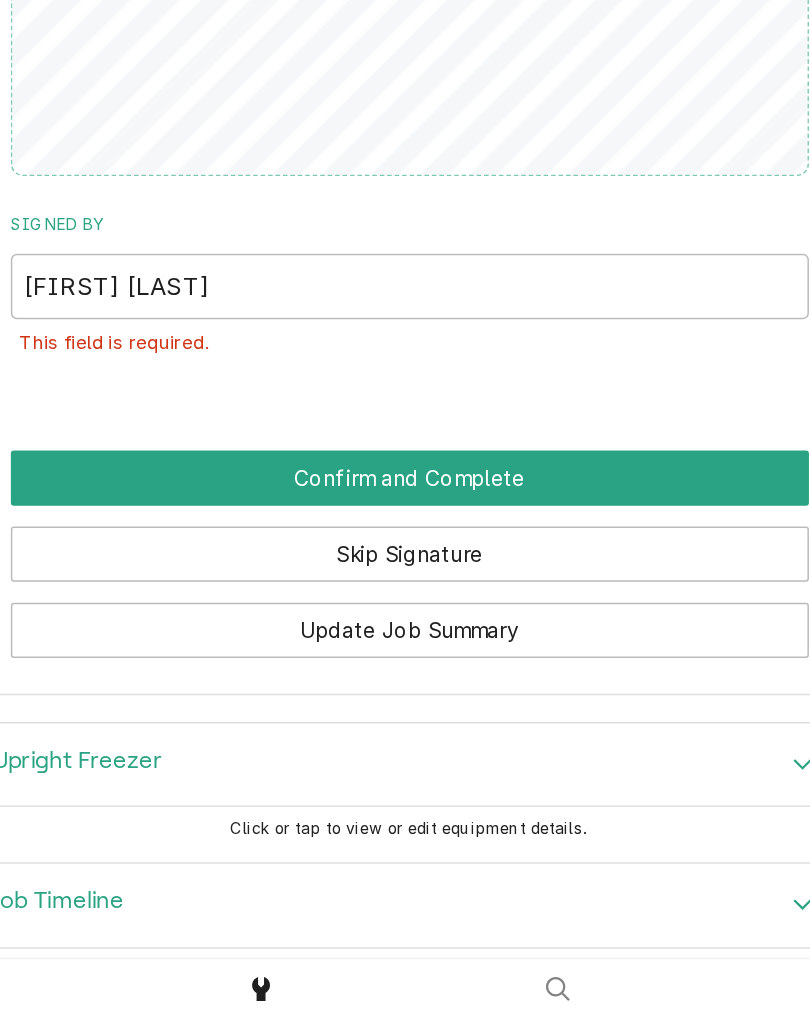 click on "Confirm and Complete" at bounding box center [405, 631] 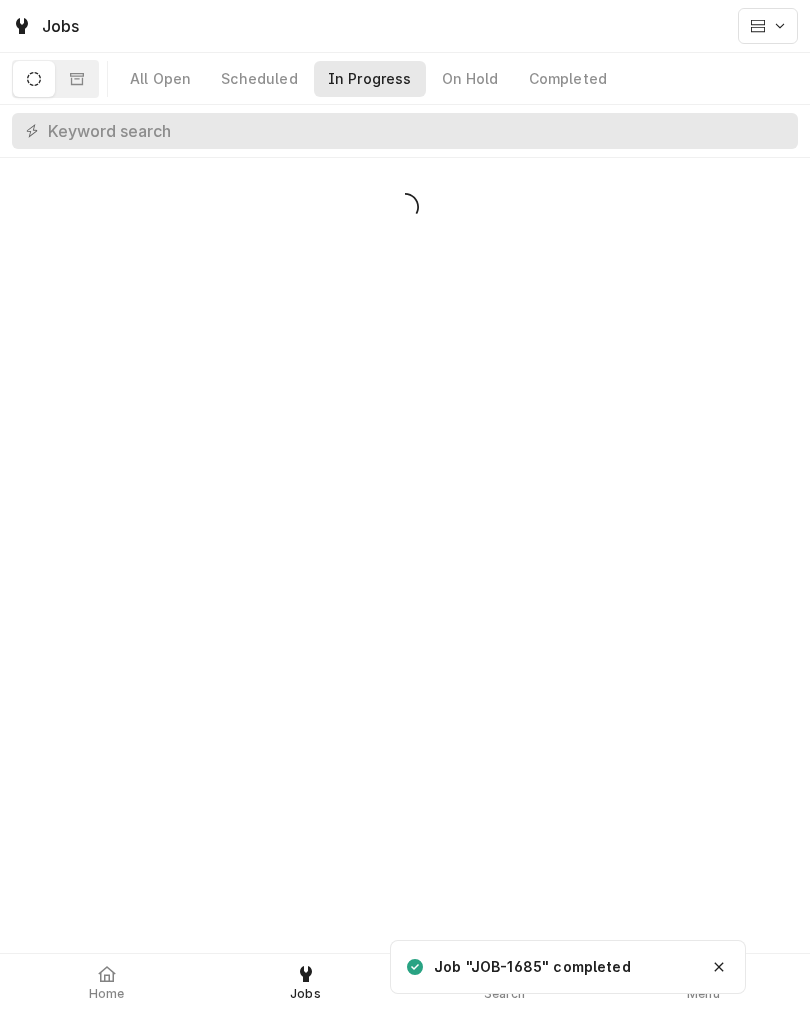 scroll, scrollTop: 0, scrollLeft: 0, axis: both 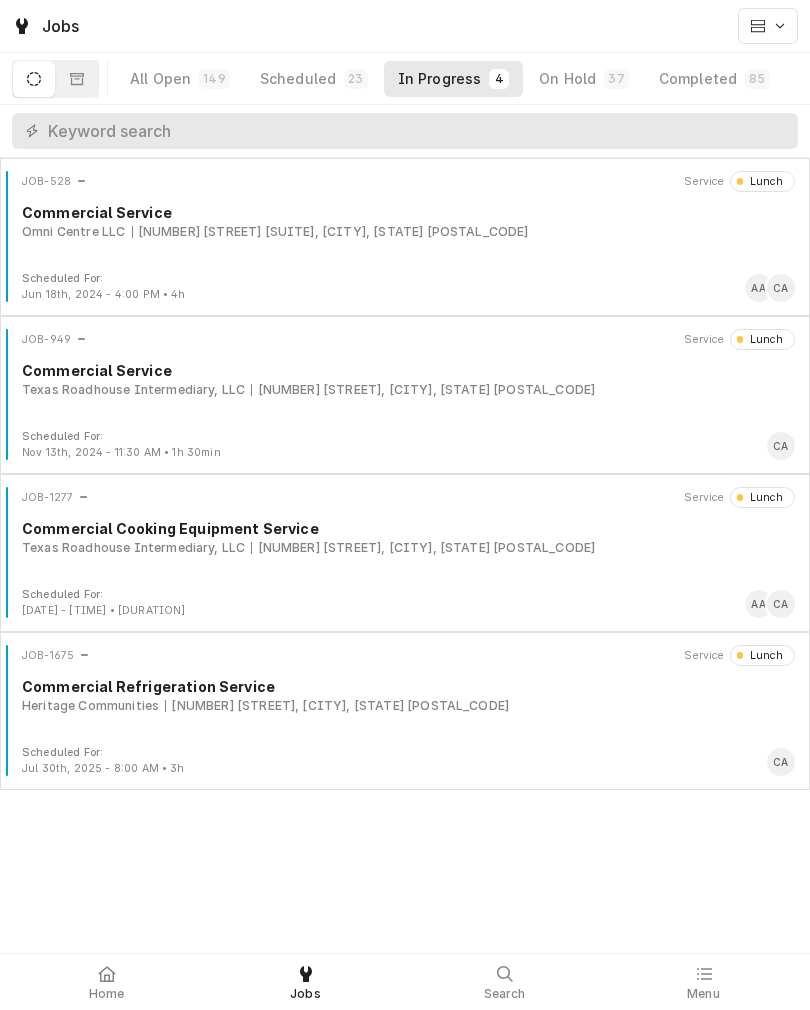 click on "Home" at bounding box center [107, 994] 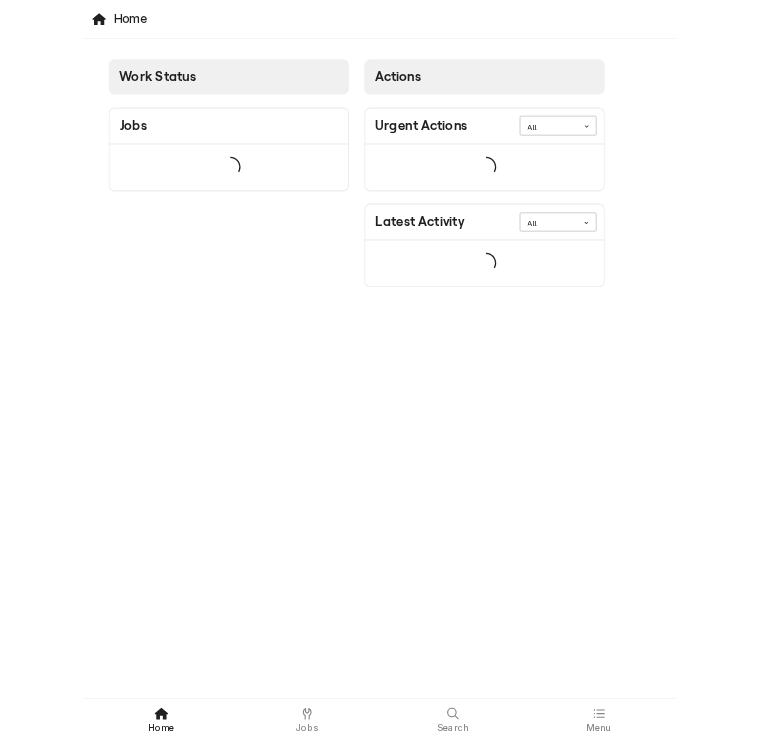 scroll, scrollTop: 0, scrollLeft: 0, axis: both 